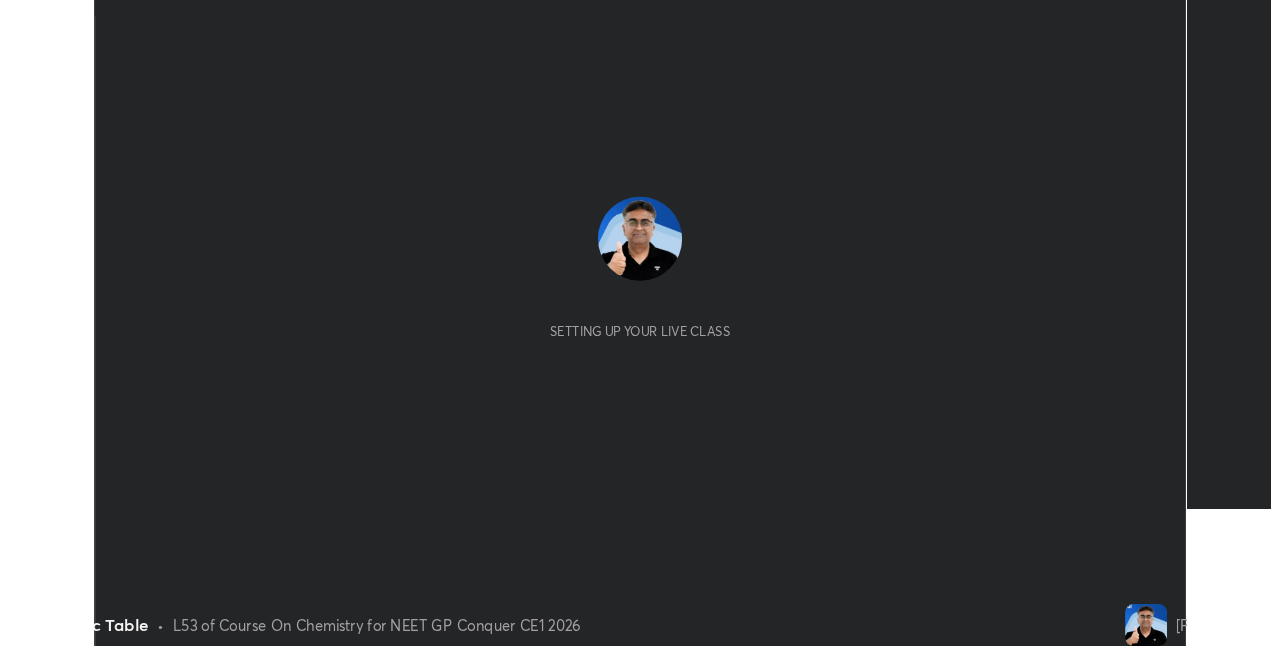 scroll, scrollTop: 0, scrollLeft: 0, axis: both 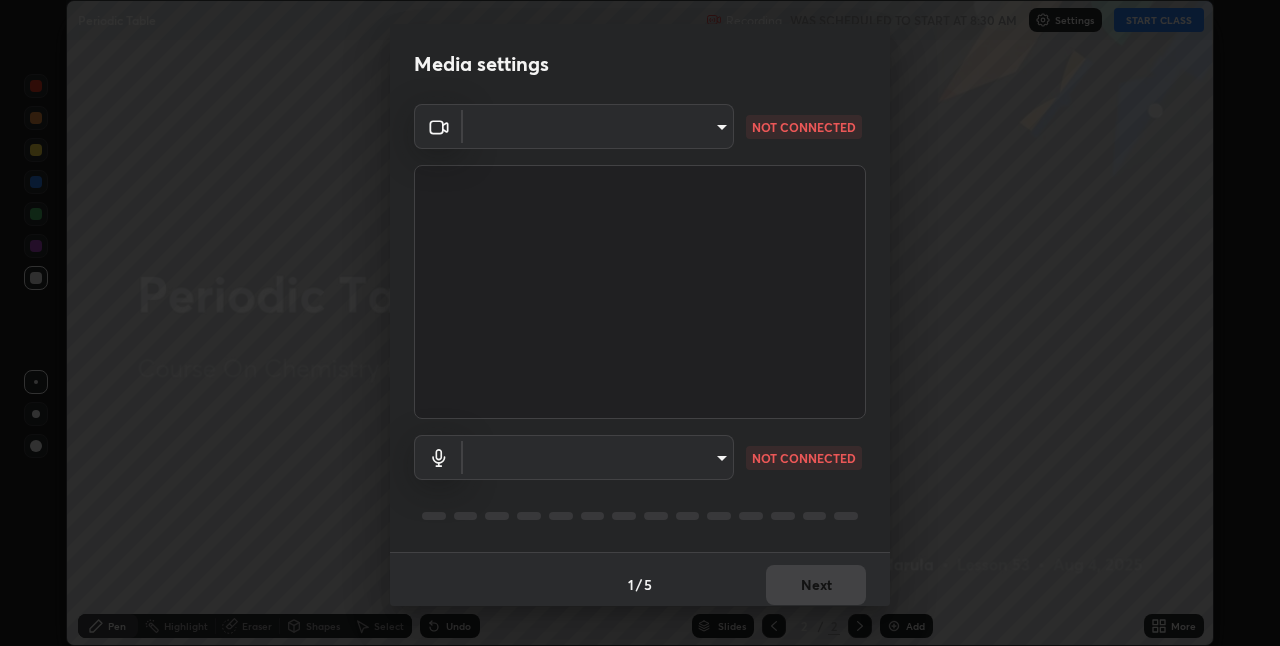 type on "bceb0d39e59d1d39637426b33c08aaa7dd42d03aa0ac193b5e2a50f4191d10bf" 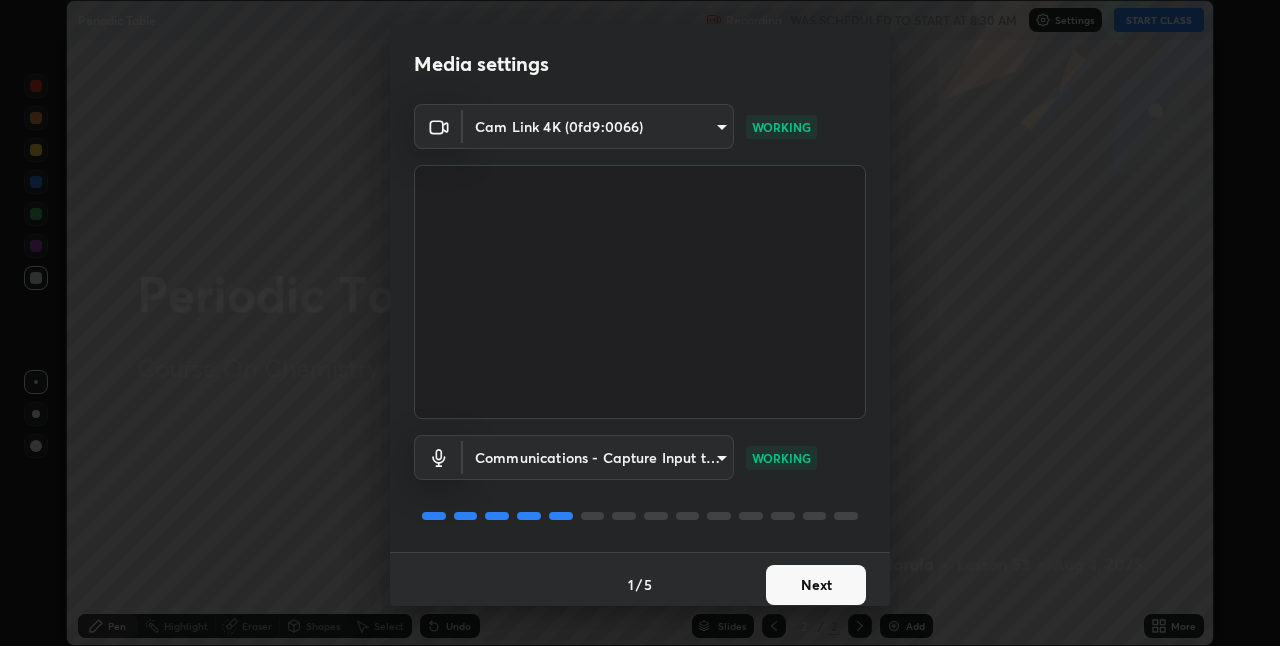 click on "Next" at bounding box center [816, 585] 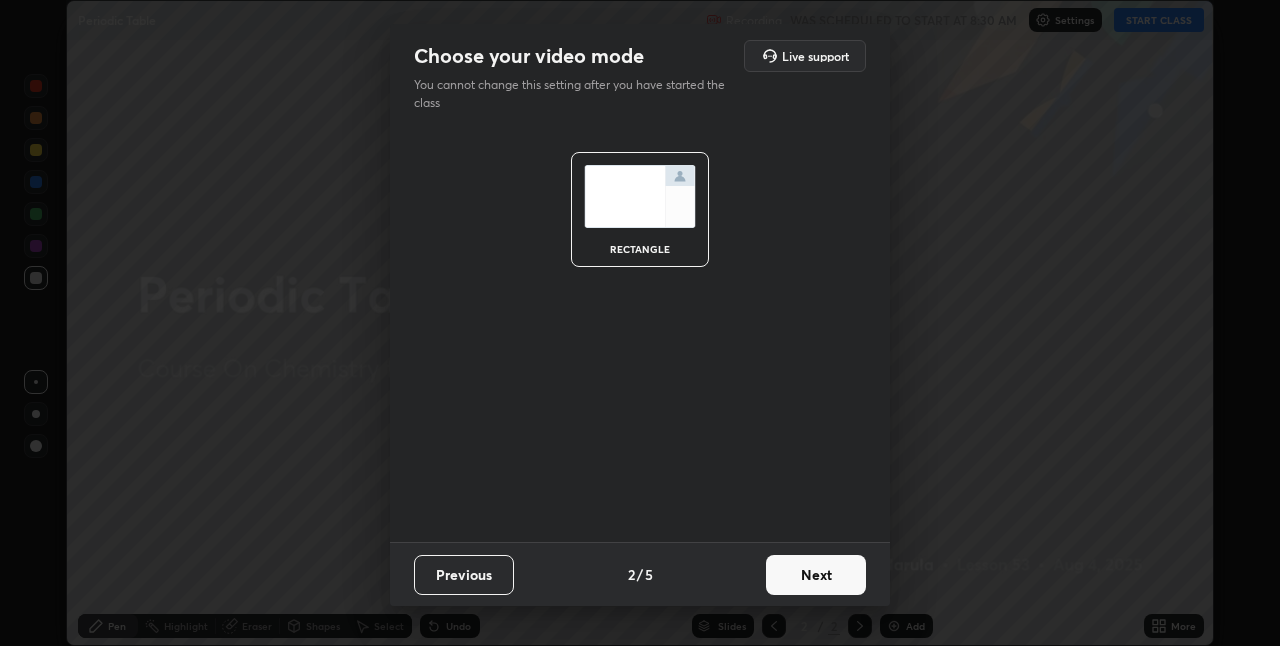 click on "Next" at bounding box center [816, 575] 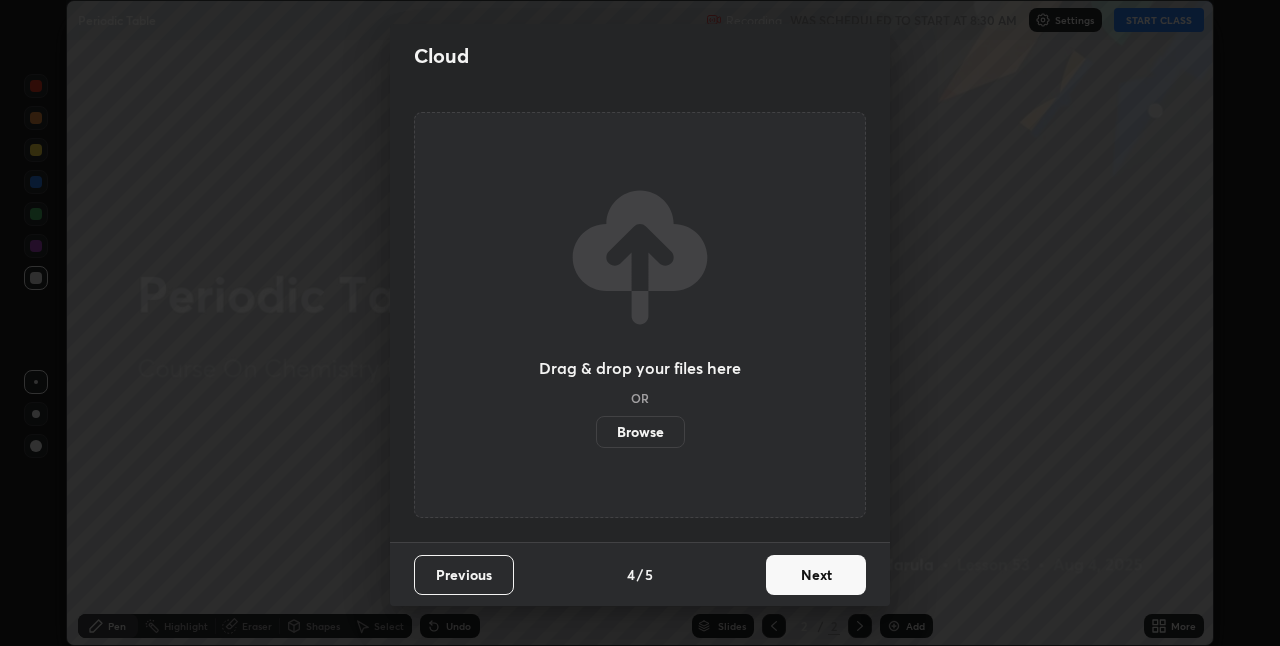 click on "Next" at bounding box center (816, 575) 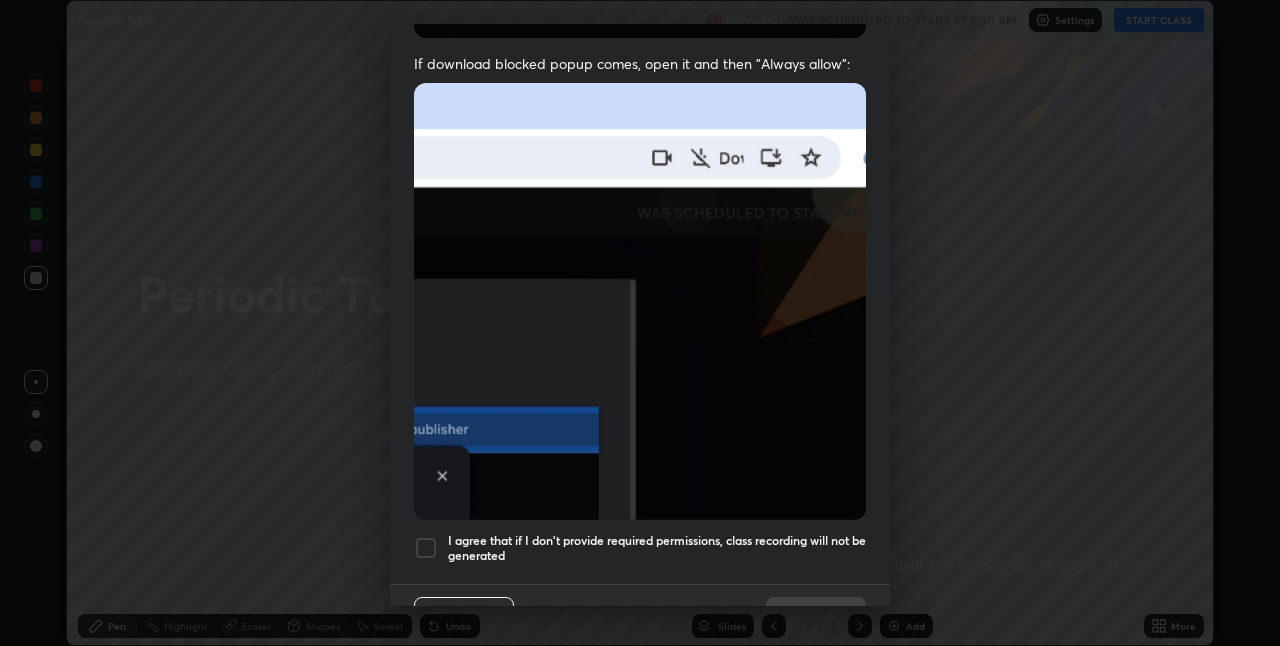 scroll, scrollTop: 418, scrollLeft: 0, axis: vertical 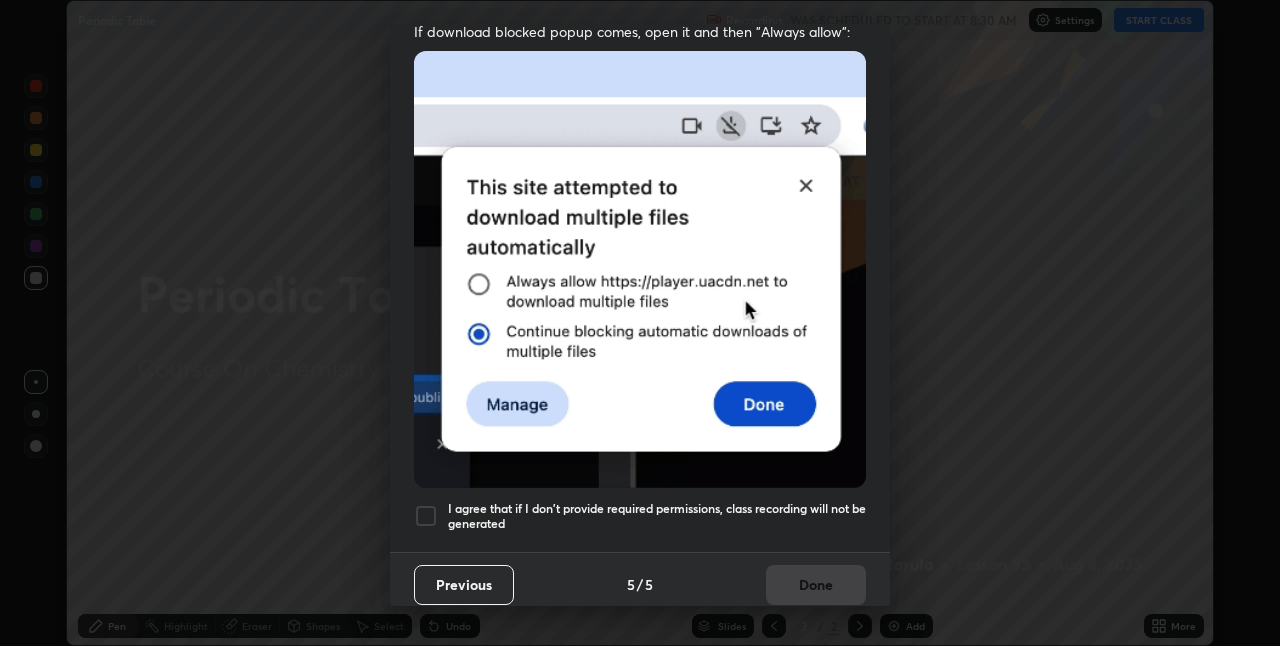 click at bounding box center (426, 516) 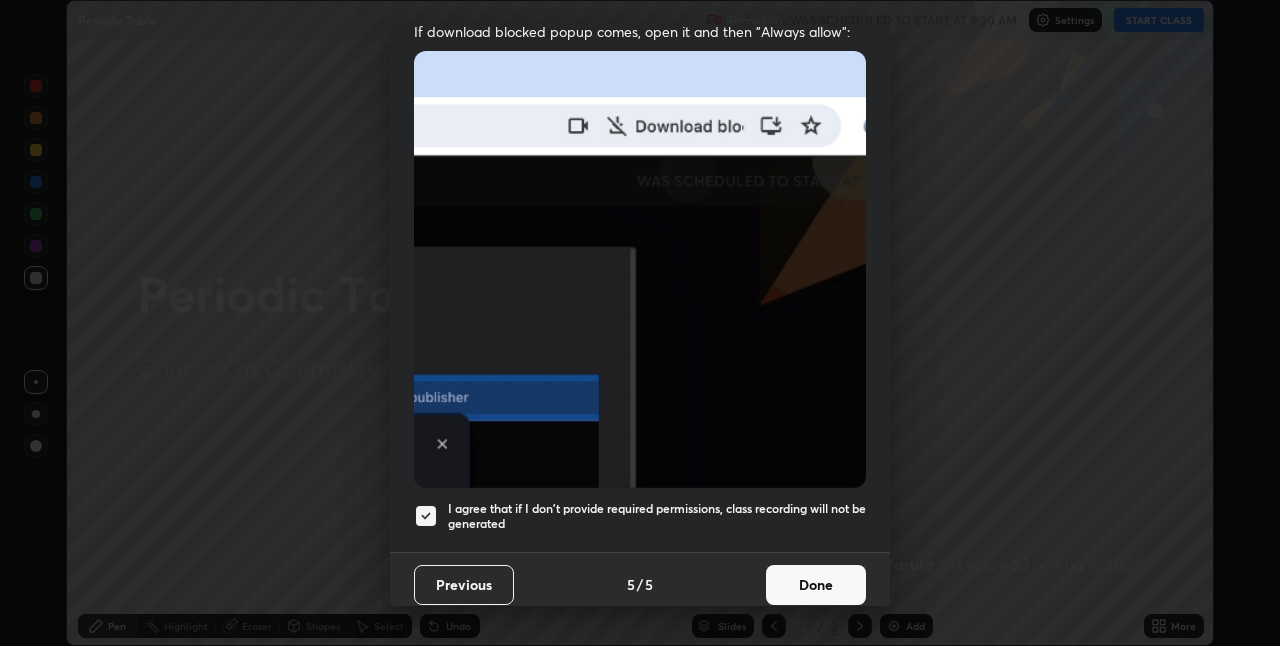 click on "Done" at bounding box center (816, 585) 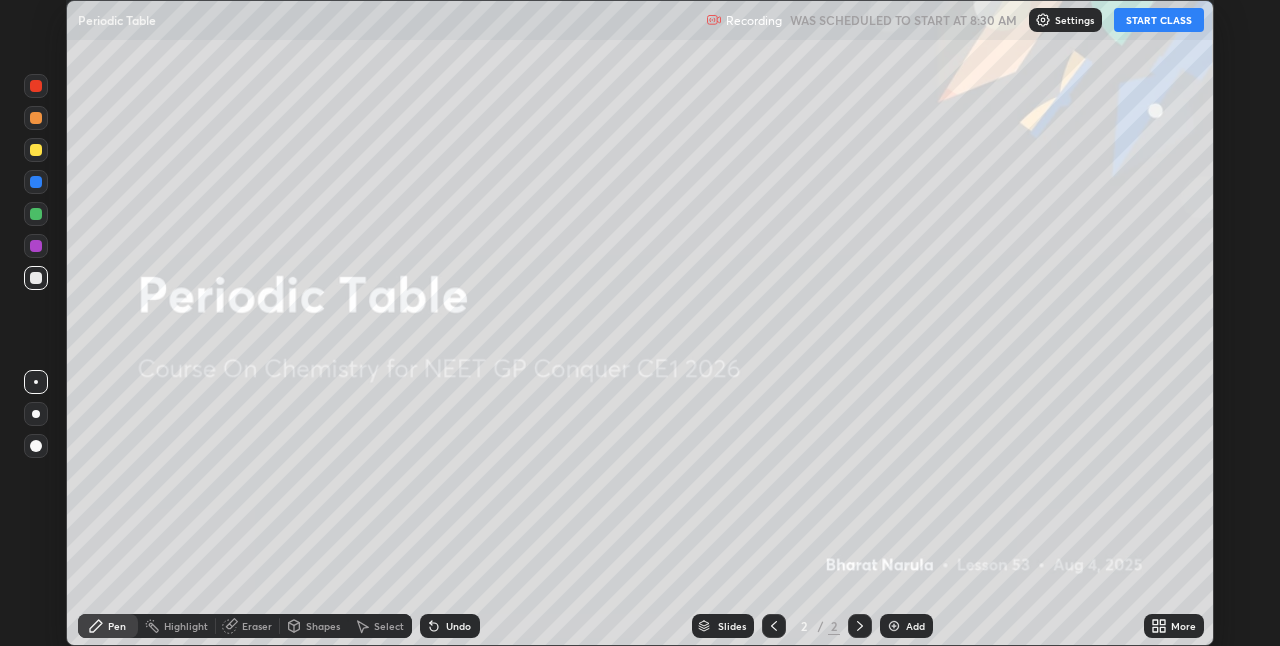 click on "Add" at bounding box center (906, 626) 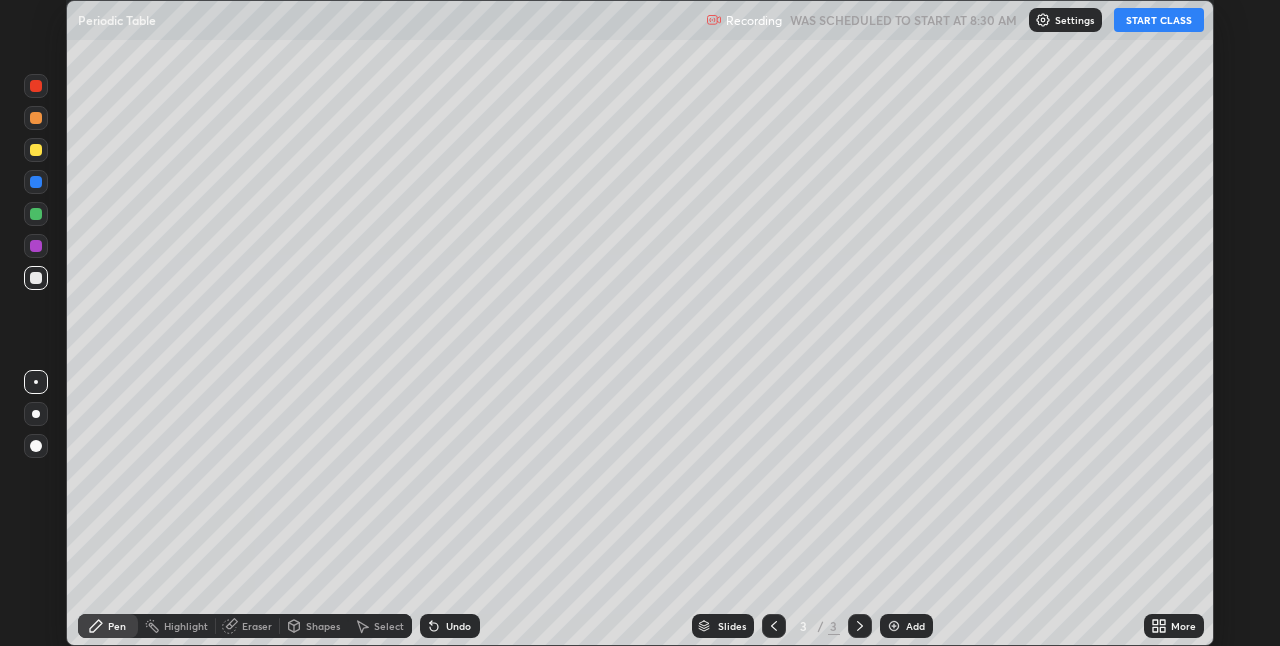 click on "START CLASS" at bounding box center [1159, 20] 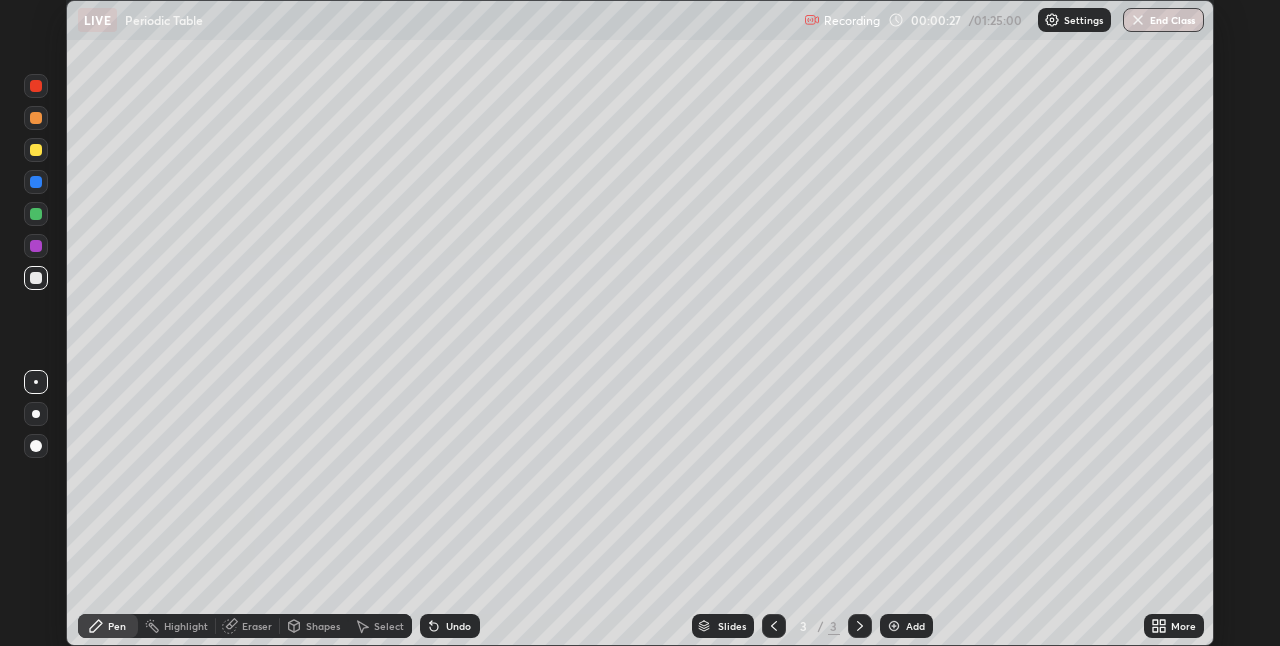 click at bounding box center (36, 414) 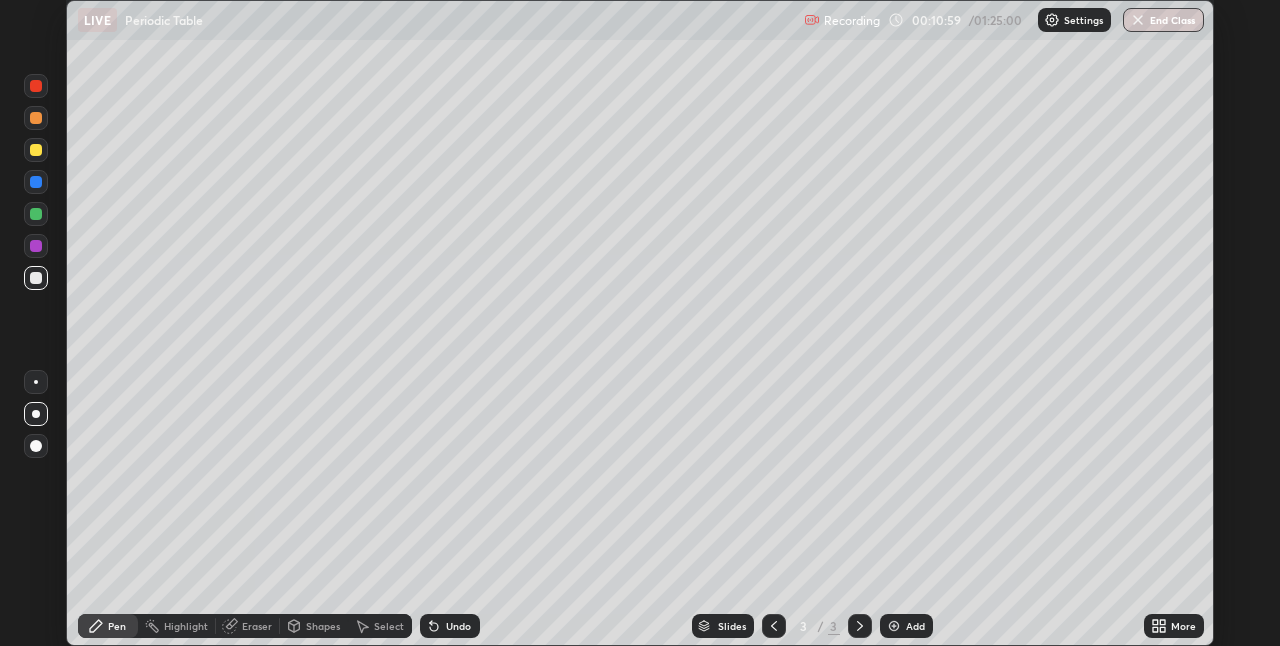 click on "Eraser" at bounding box center [257, 626] 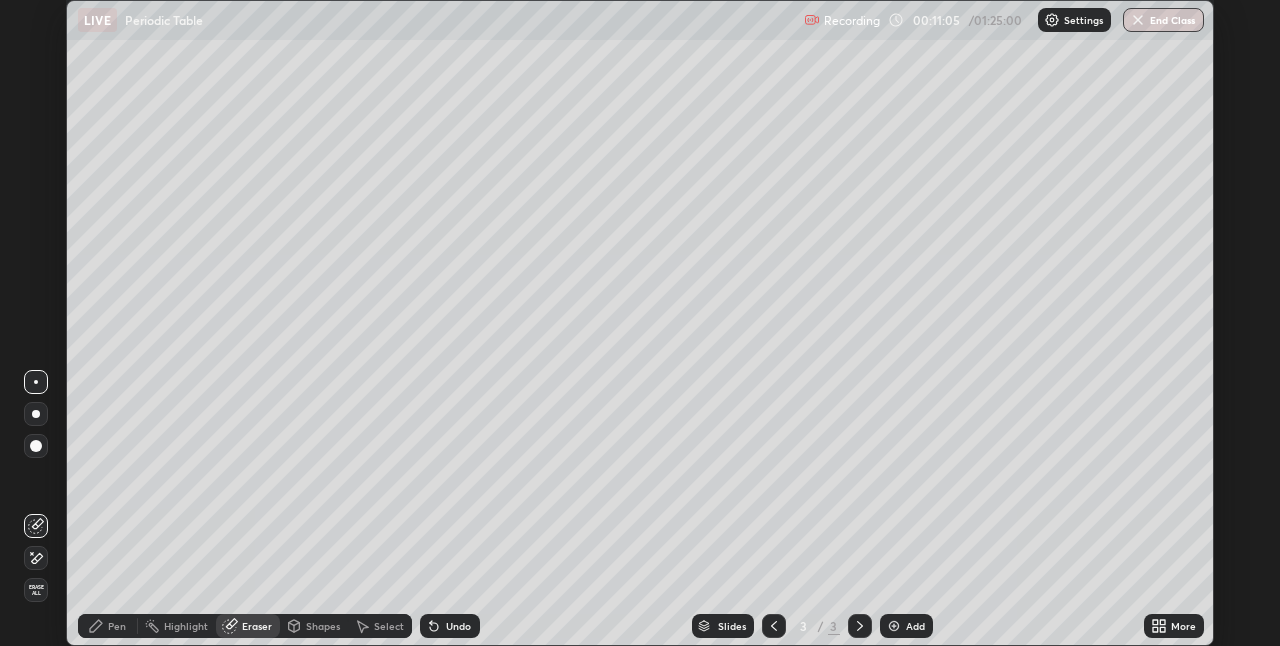click on "Pen" at bounding box center [117, 626] 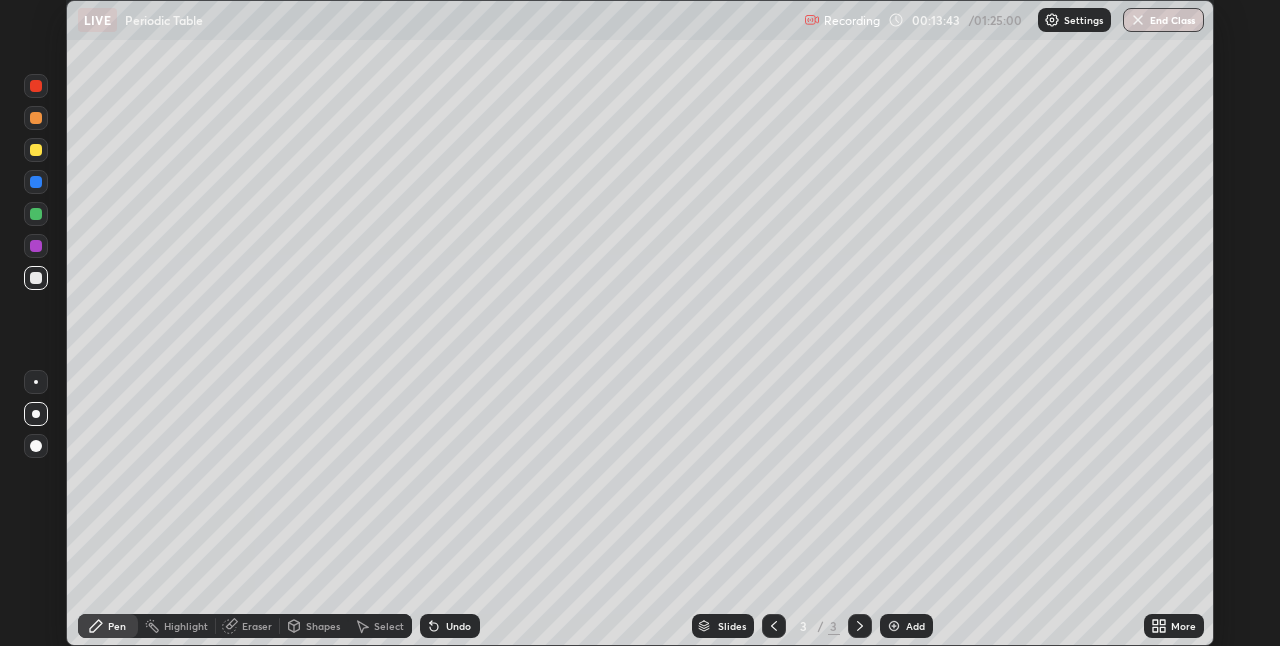 click on "Undo" at bounding box center [458, 626] 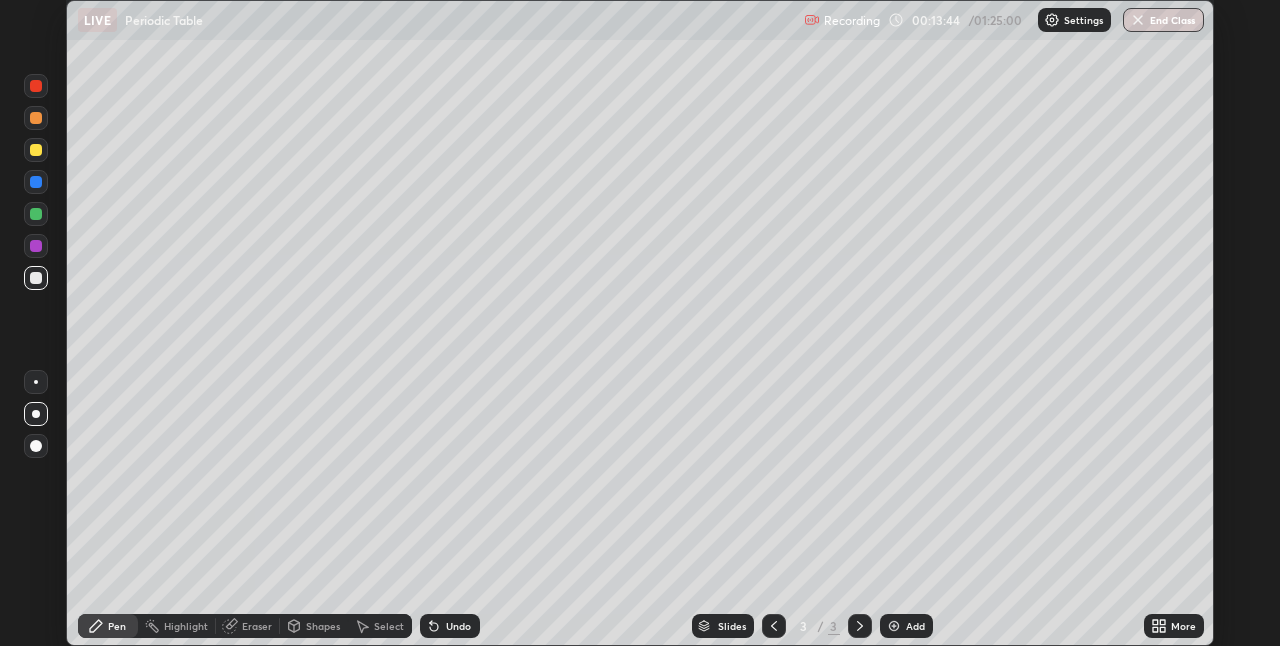 click on "Undo" at bounding box center (458, 626) 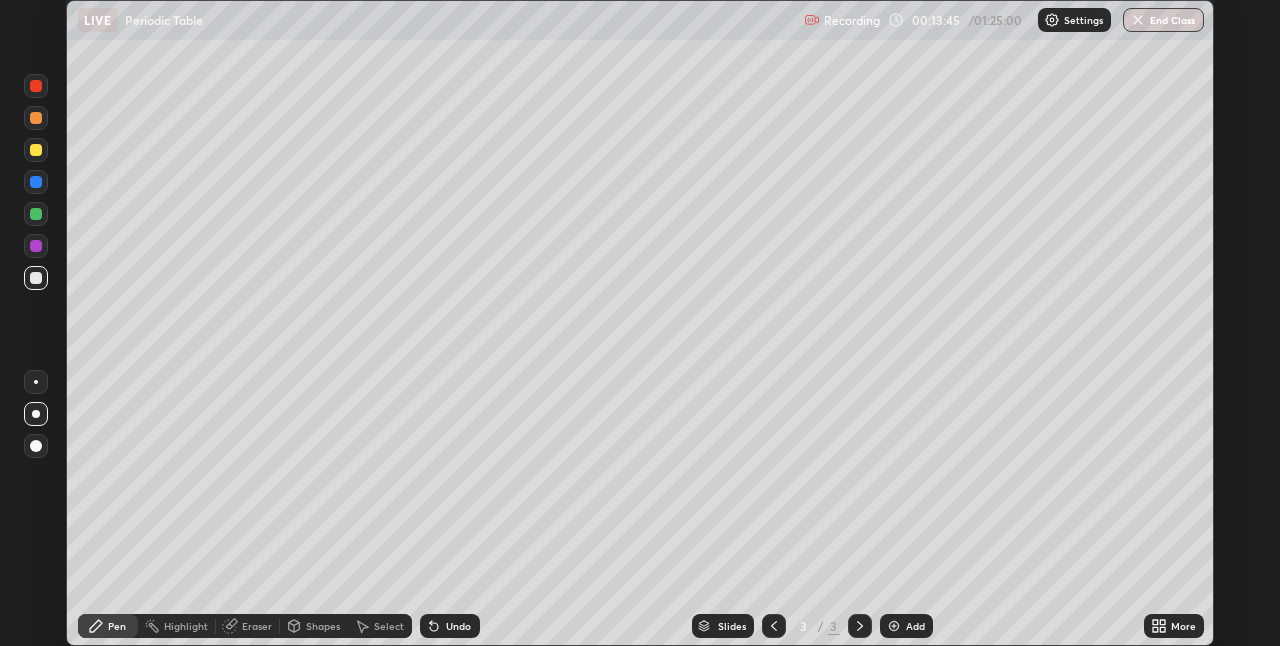 click on "Undo" at bounding box center (458, 626) 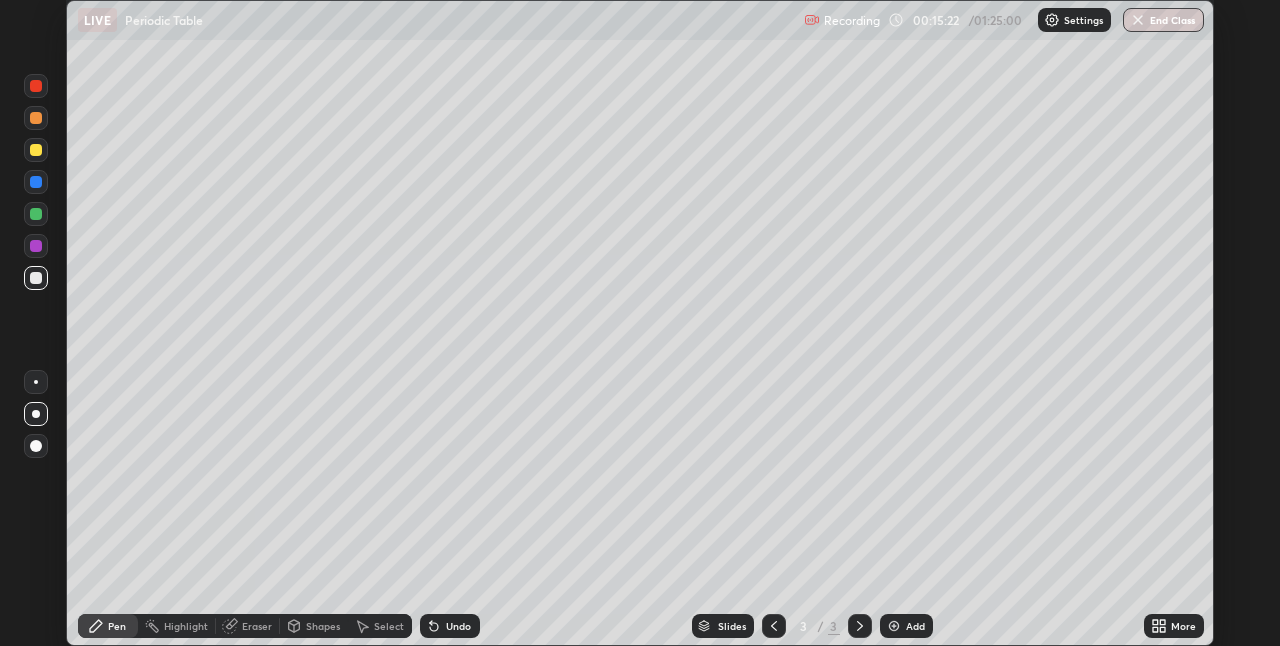 click at bounding box center (894, 626) 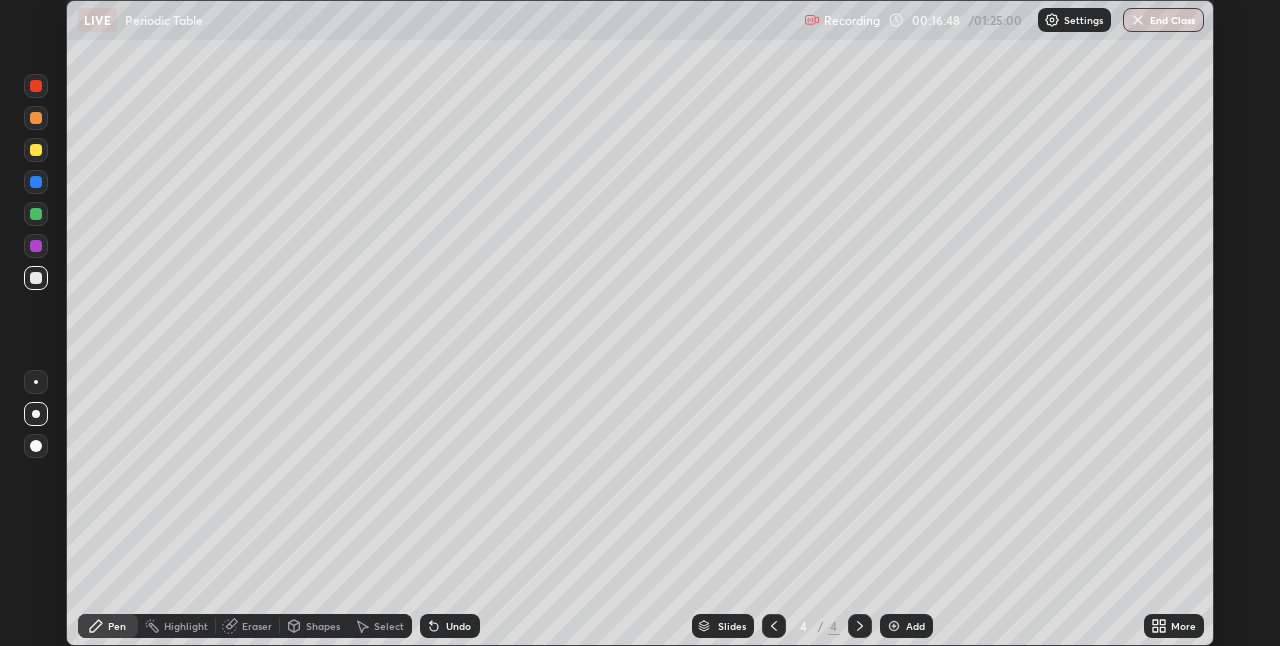 click 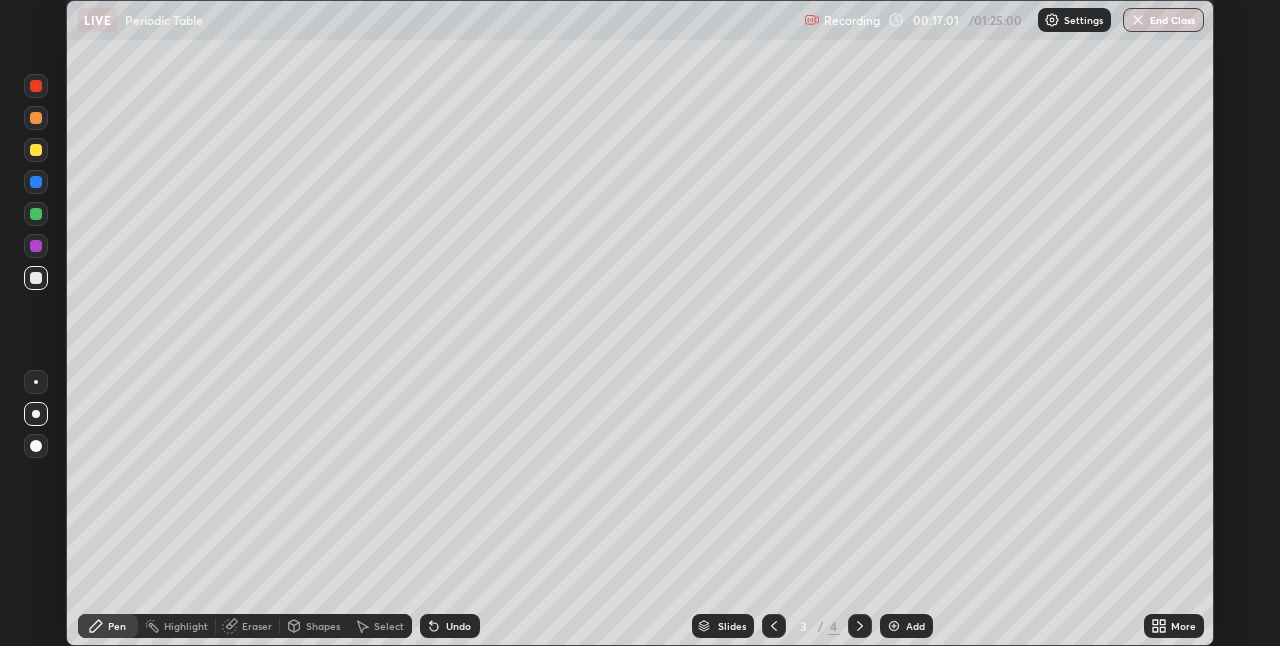 click on "Select" at bounding box center [389, 626] 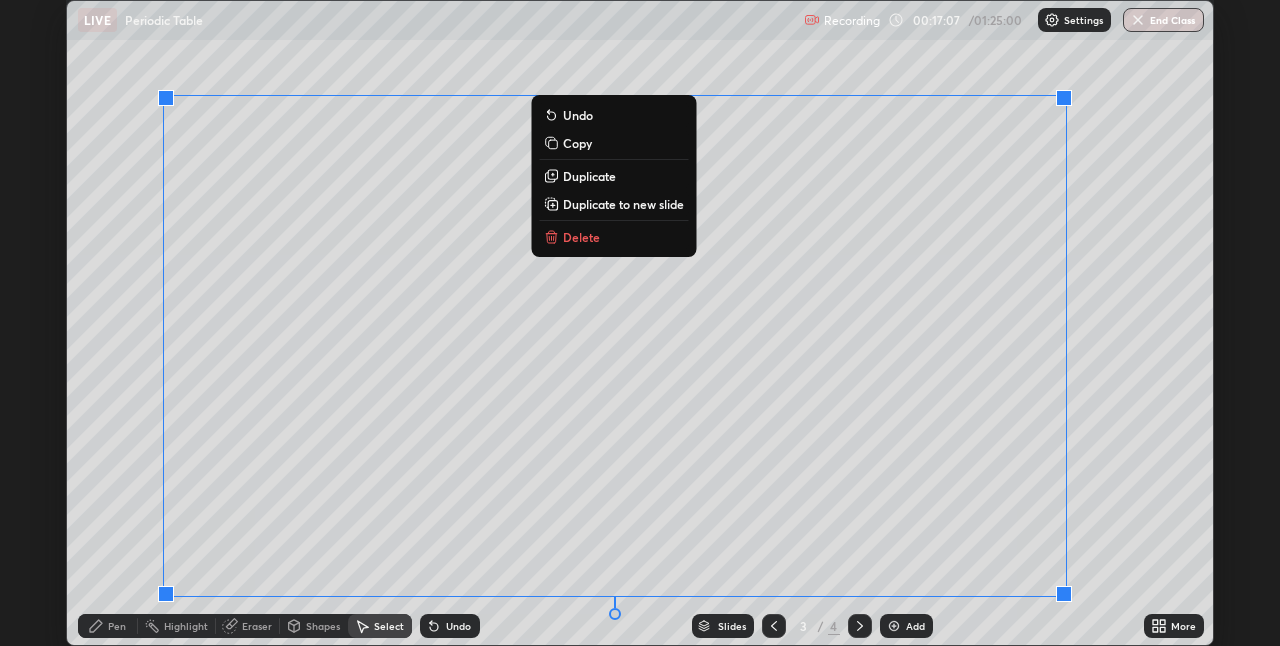 click on "Delete" at bounding box center (613, 237) 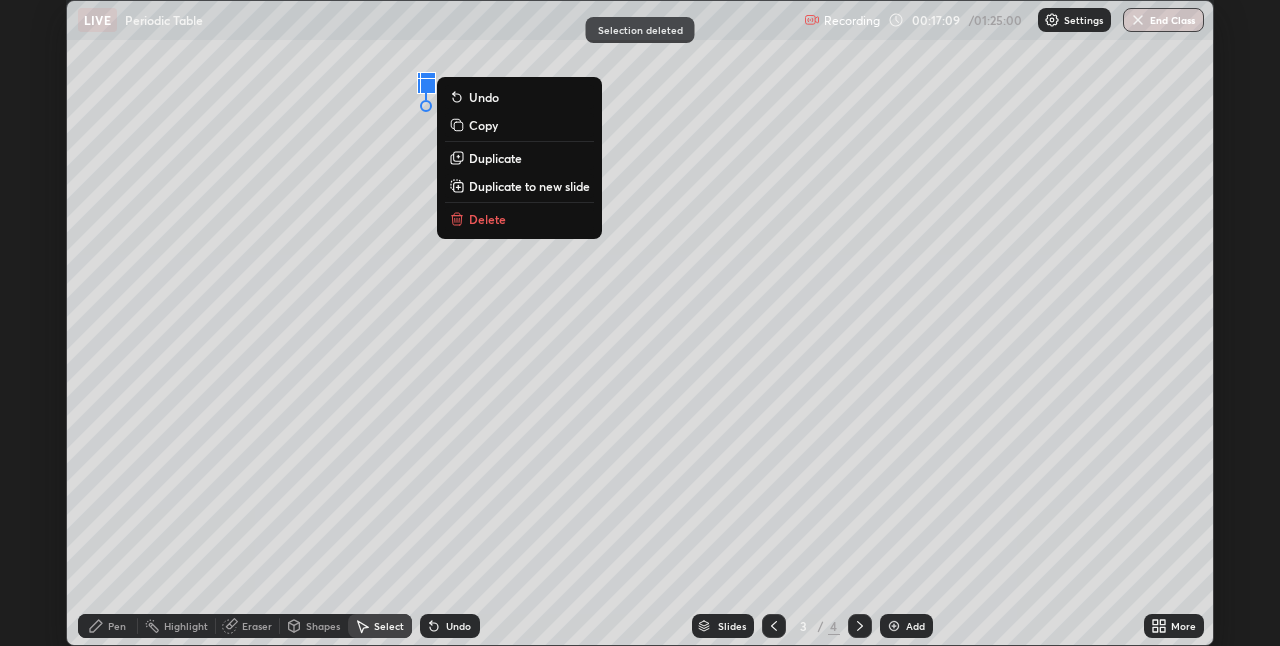 click on "Delete" at bounding box center (487, 219) 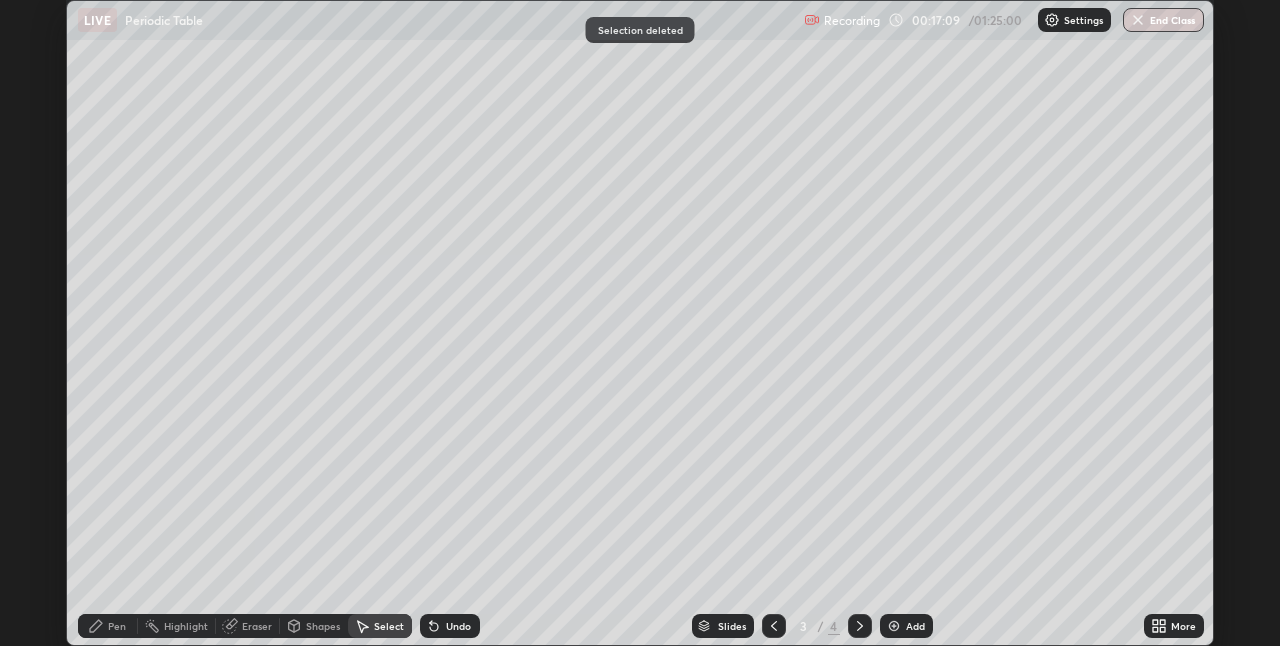click on "Pen" at bounding box center (117, 626) 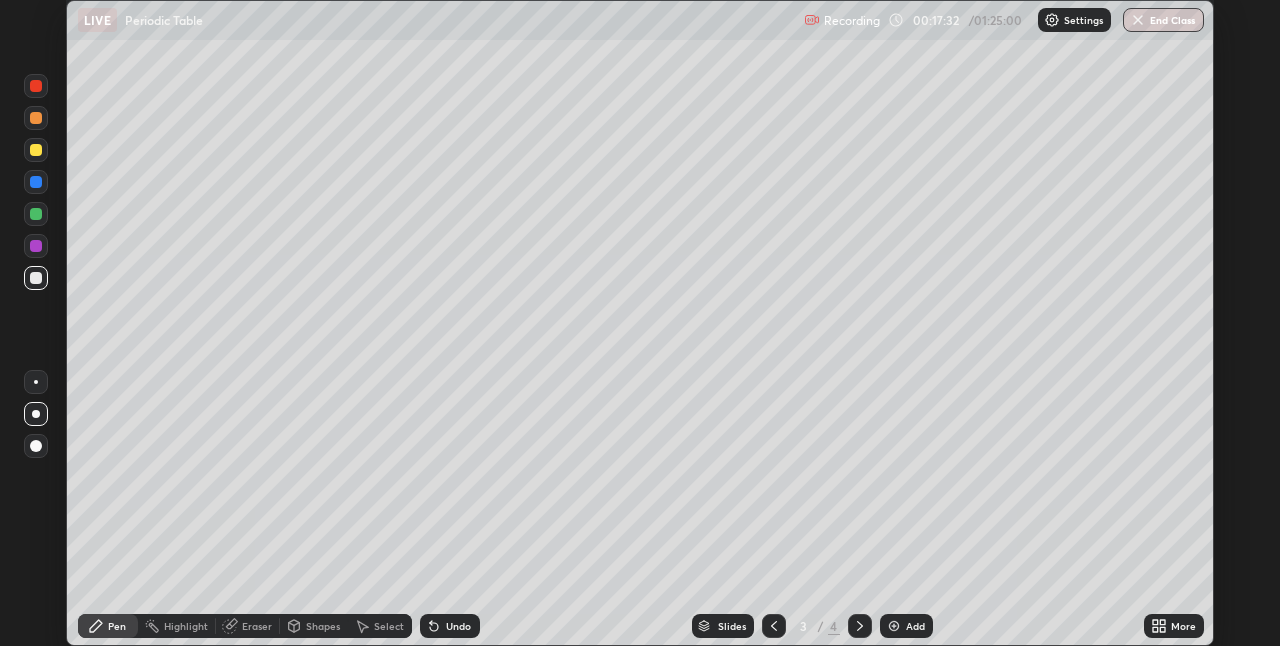 click on "Eraser" at bounding box center [257, 626] 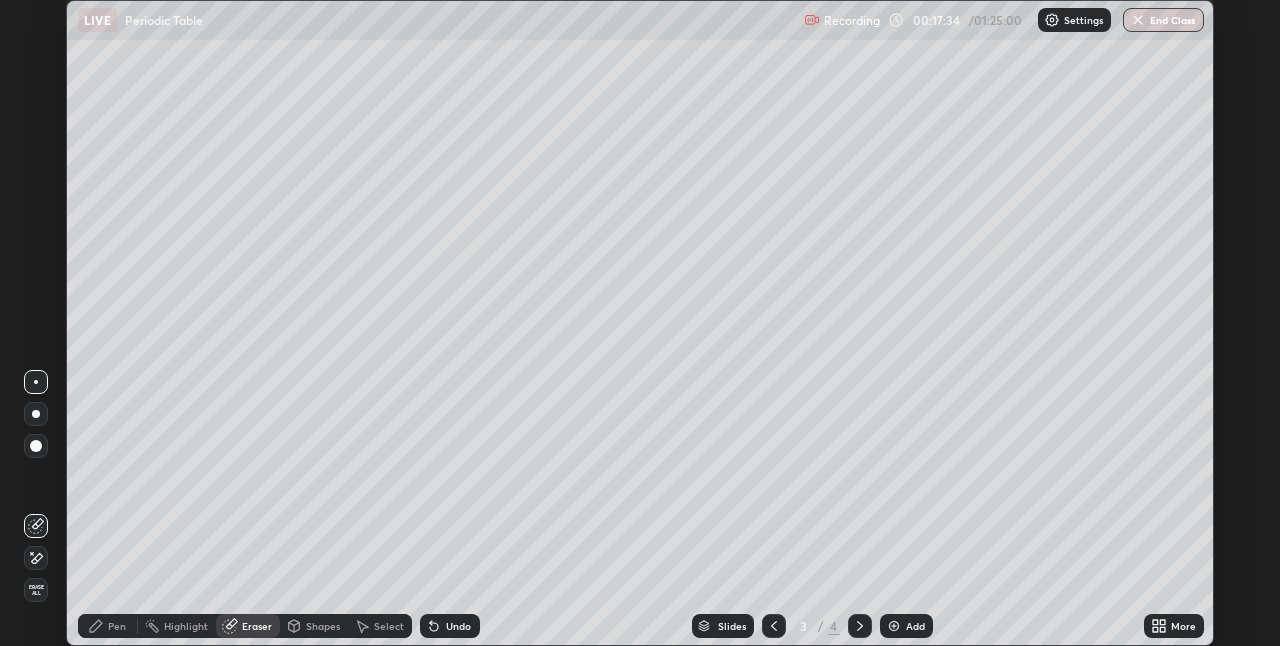 click on "Pen" at bounding box center [117, 626] 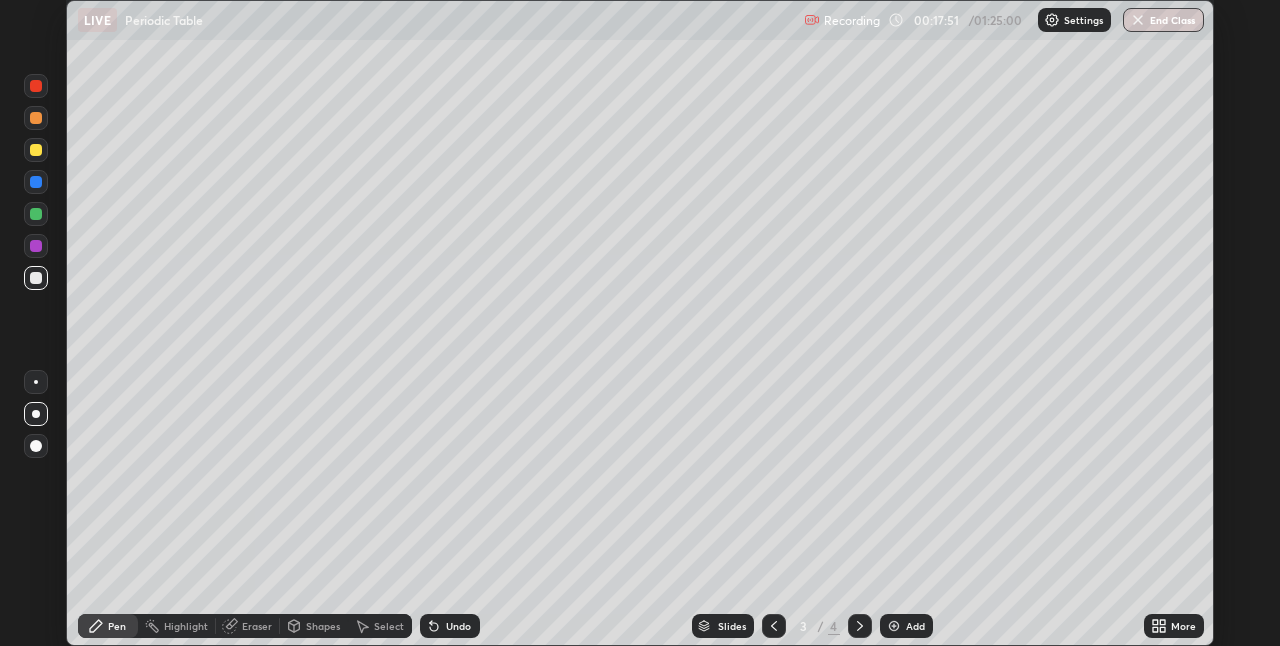 click on "Eraser" at bounding box center (248, 626) 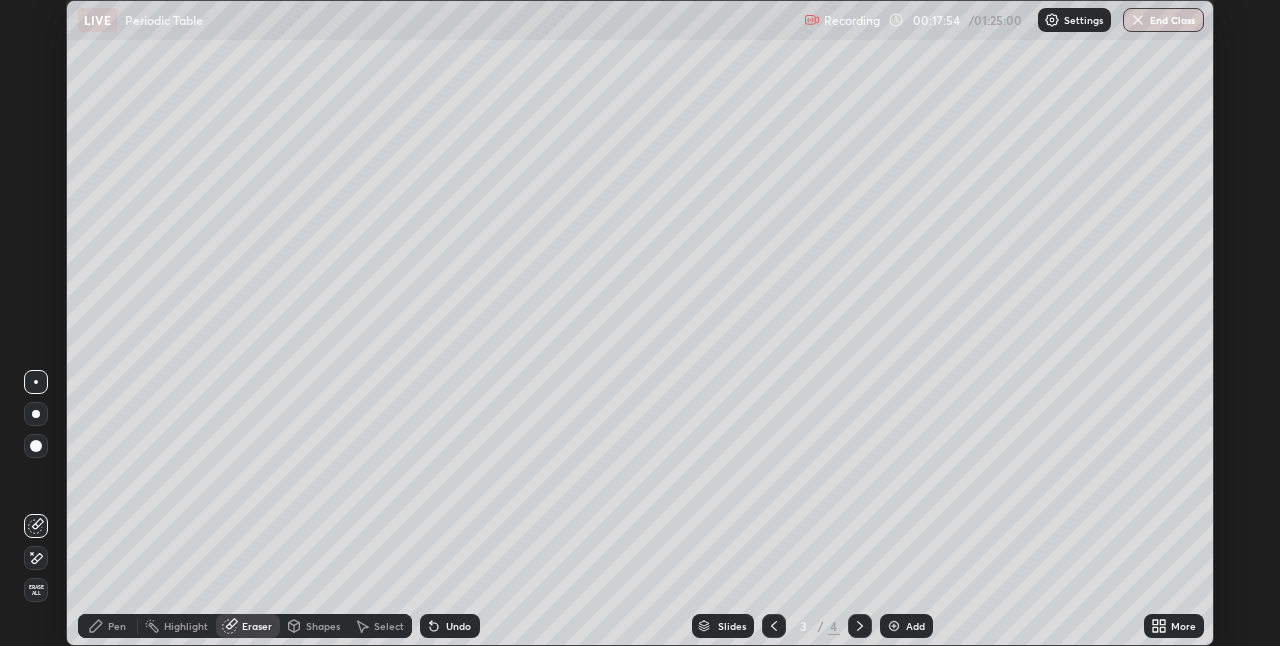 click on "Pen" at bounding box center [117, 626] 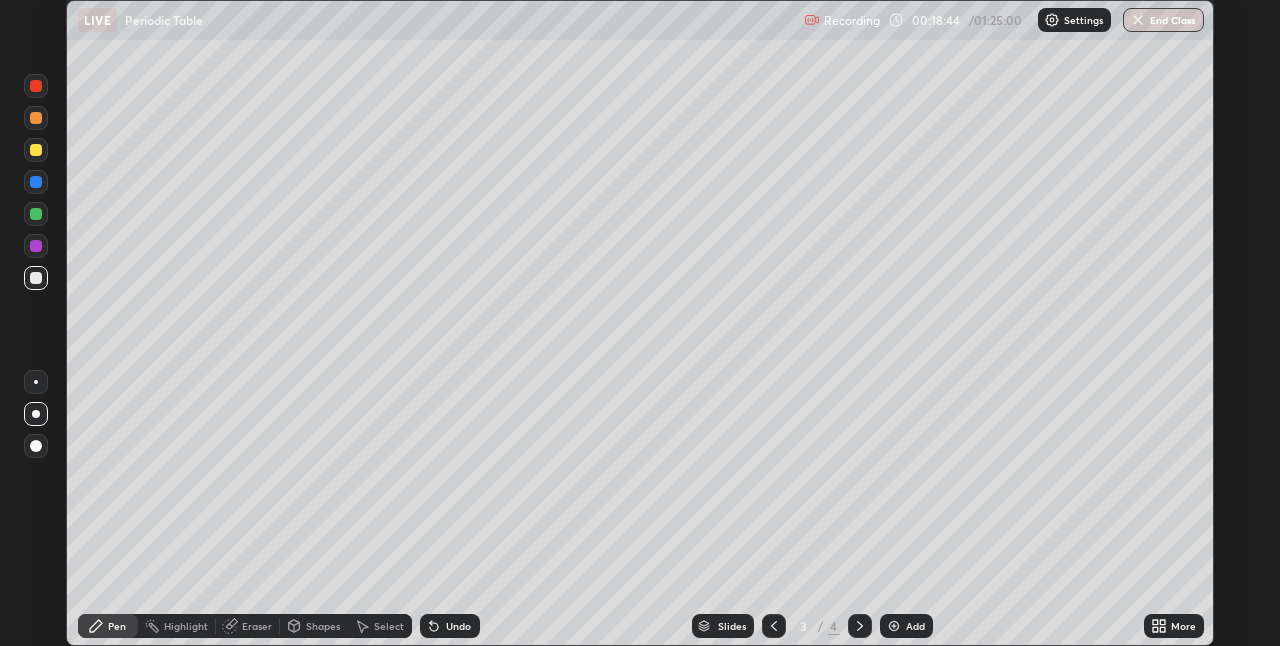 click on "Eraser" at bounding box center [257, 626] 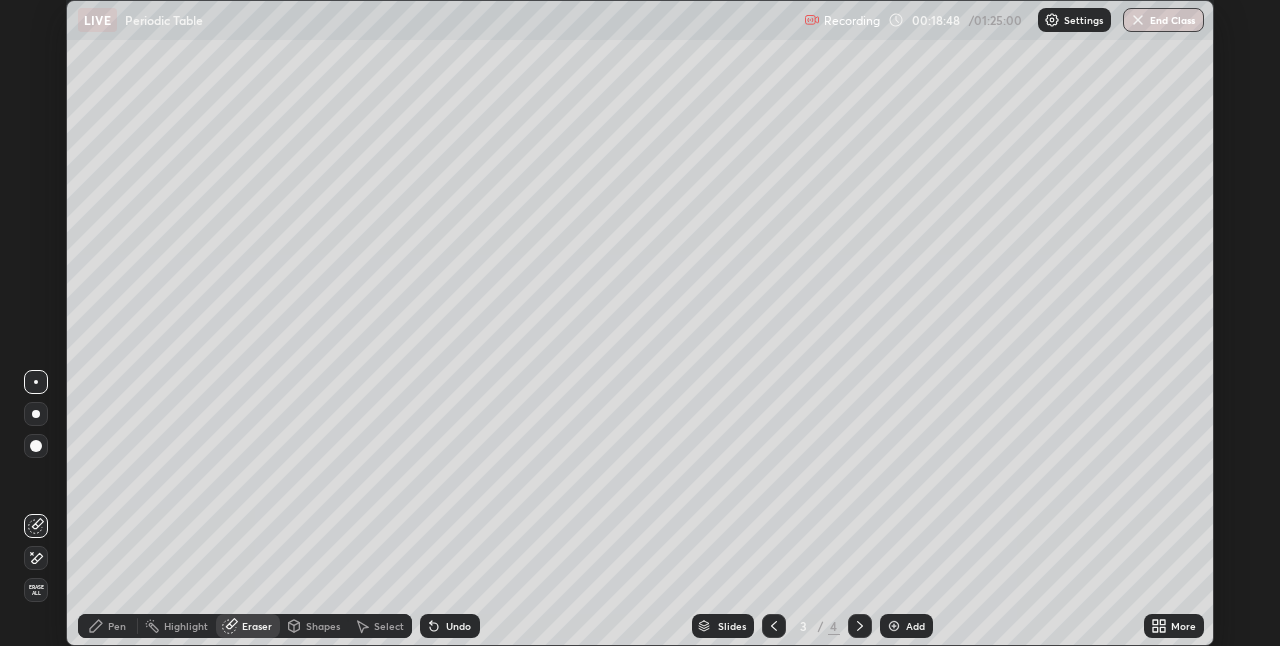 click on "Pen" at bounding box center [108, 626] 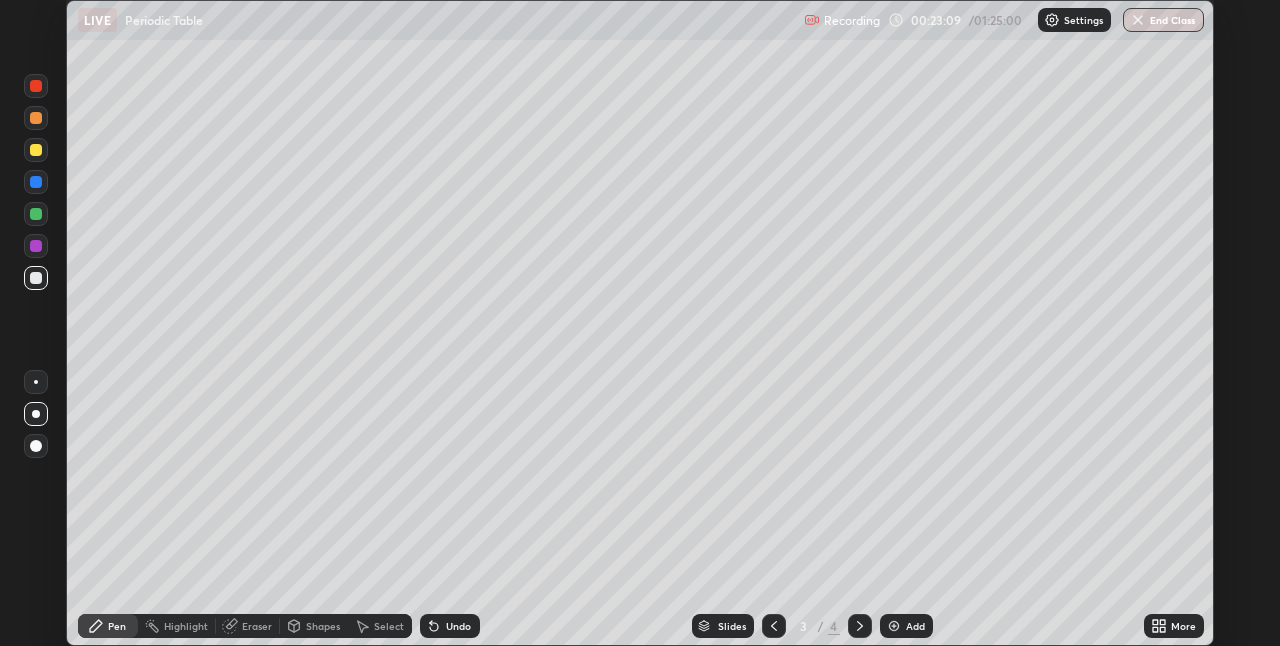 click 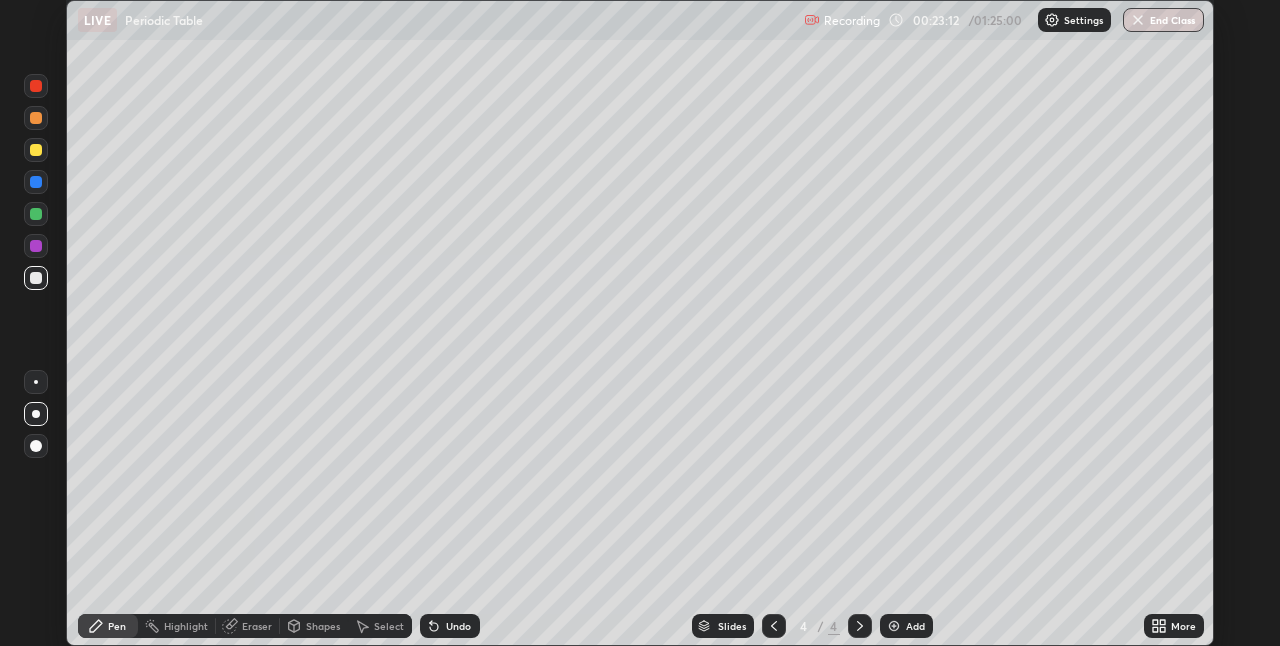 click on "Select" at bounding box center (389, 626) 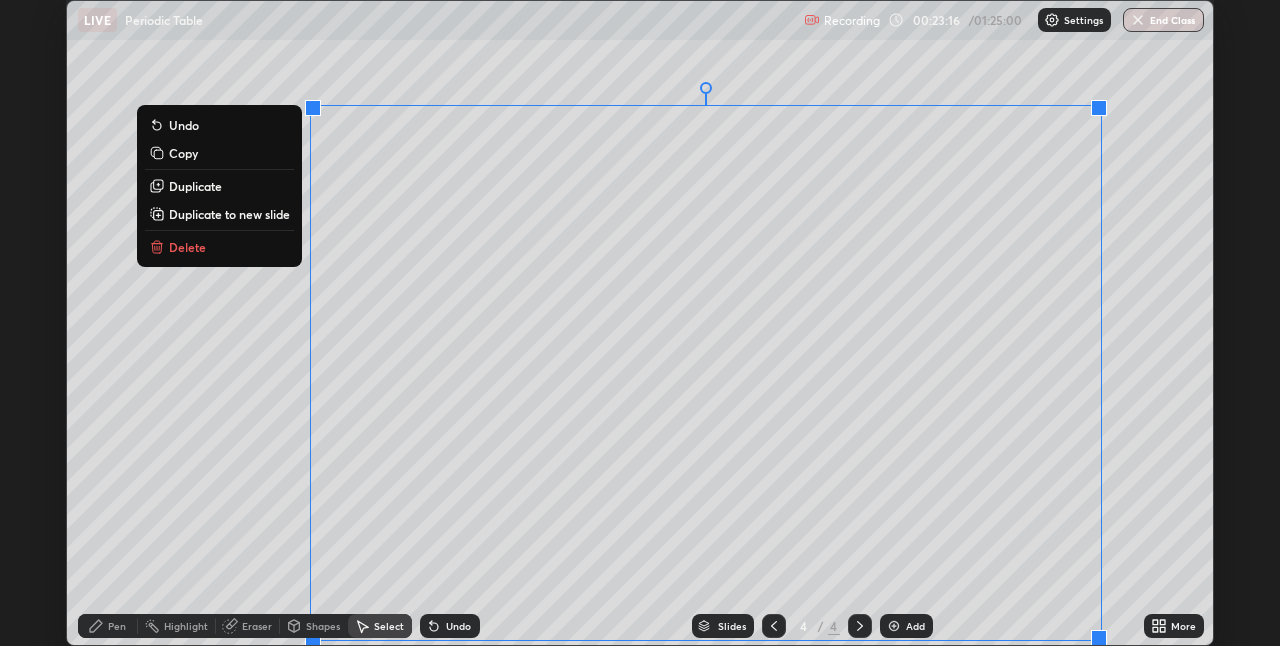 click on "Delete" at bounding box center [219, 247] 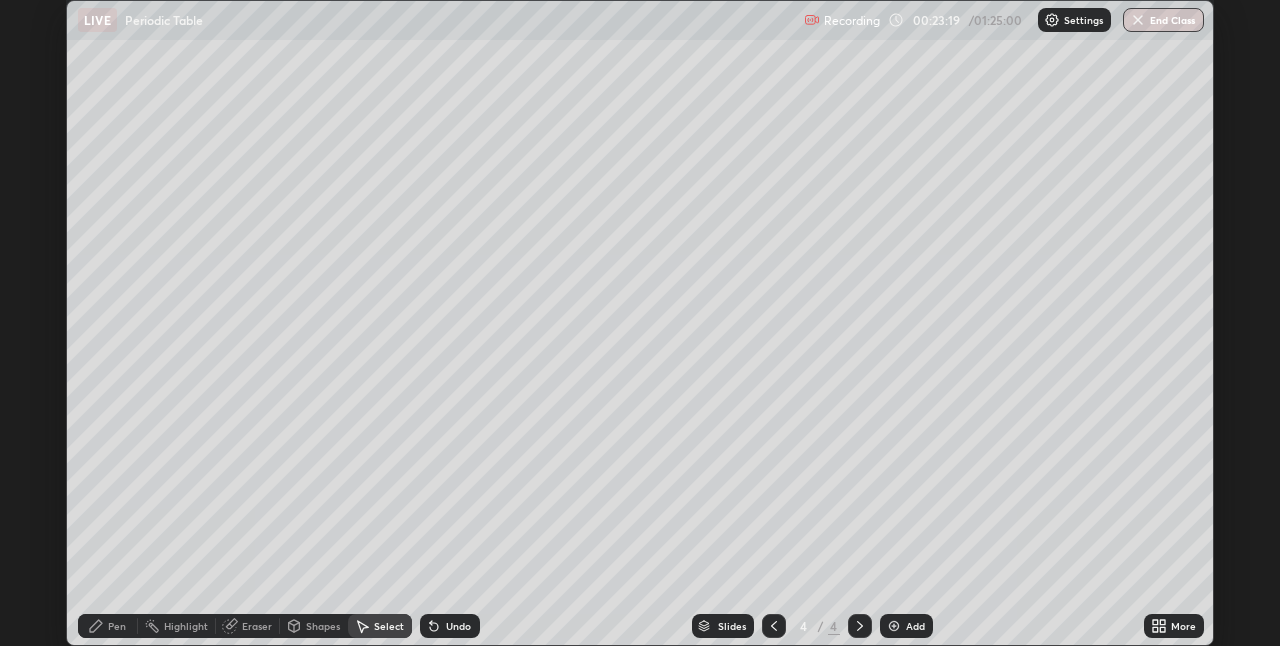 click on "Pen" at bounding box center [108, 626] 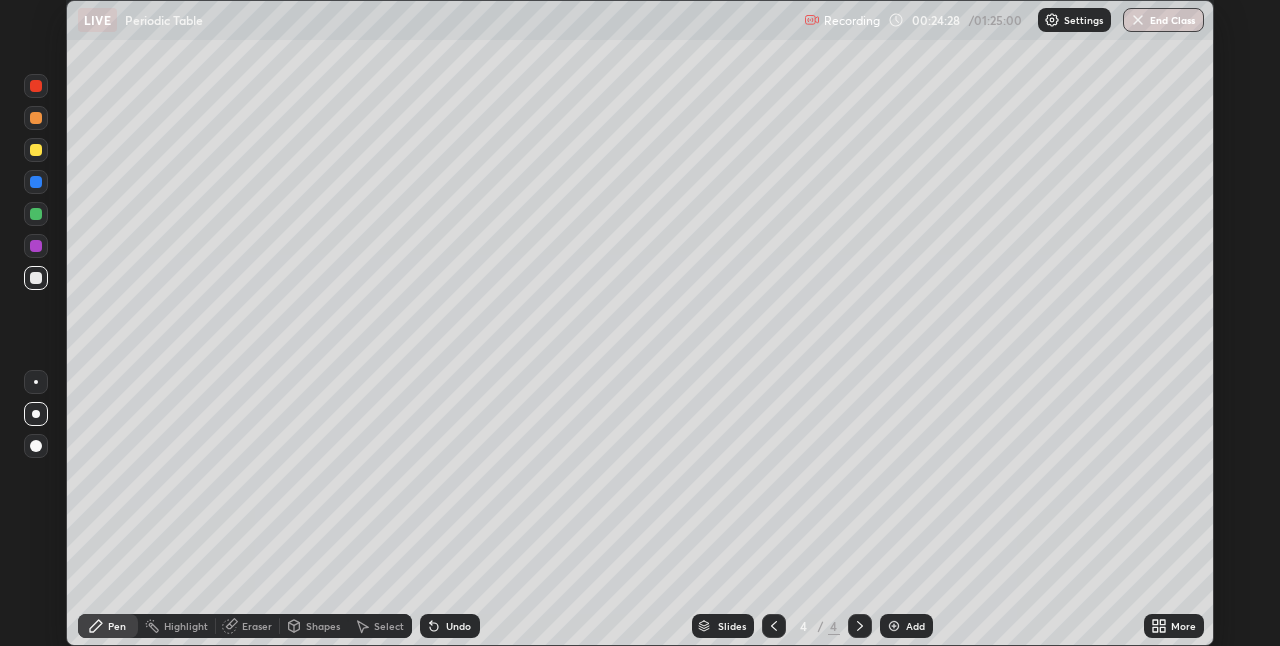 click on "Shapes" at bounding box center [314, 626] 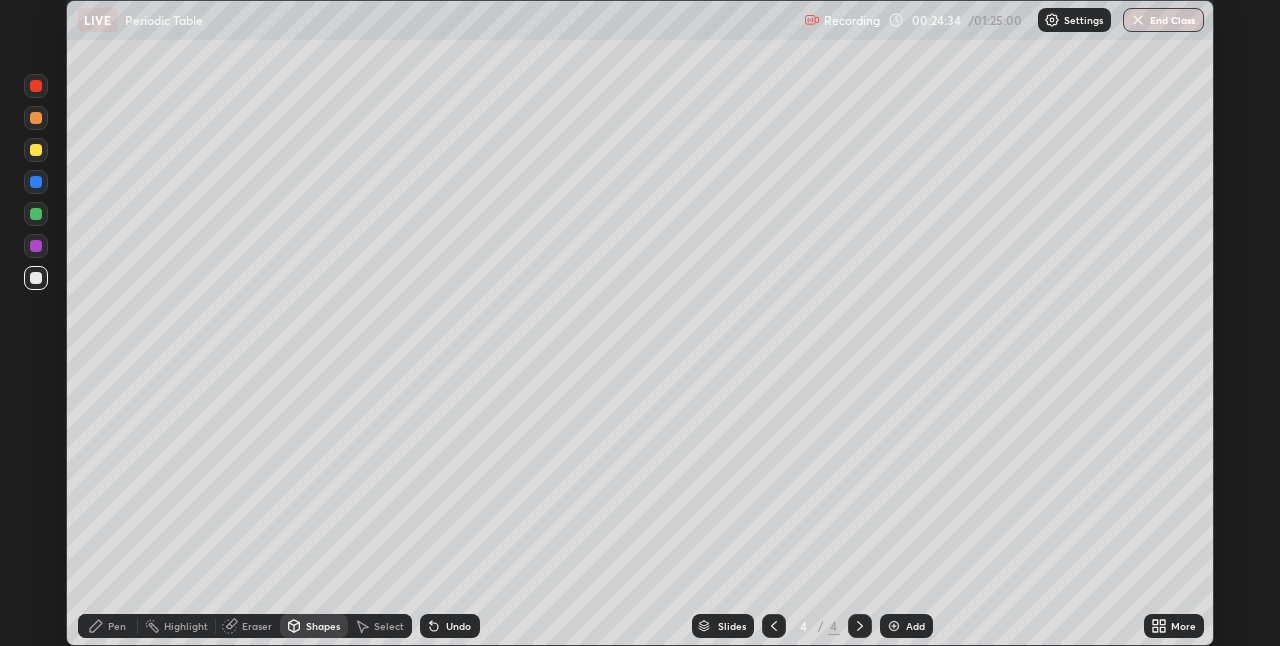 click on "Pen" at bounding box center (108, 626) 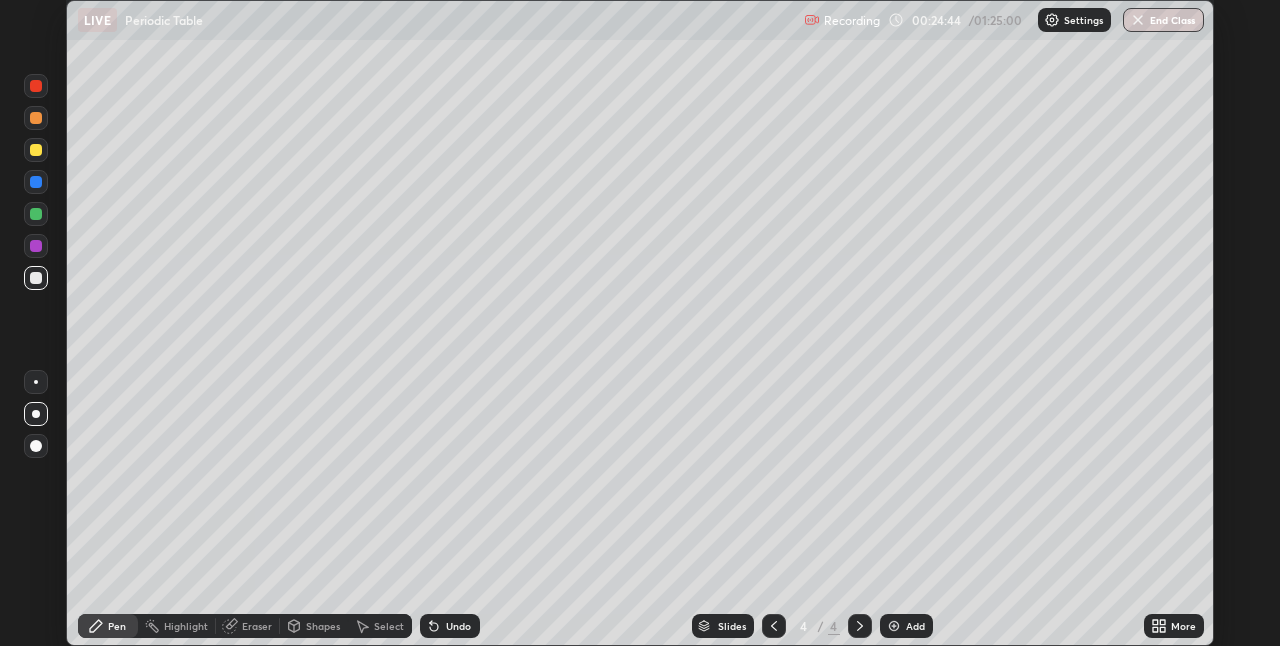 click on "Undo" at bounding box center (458, 626) 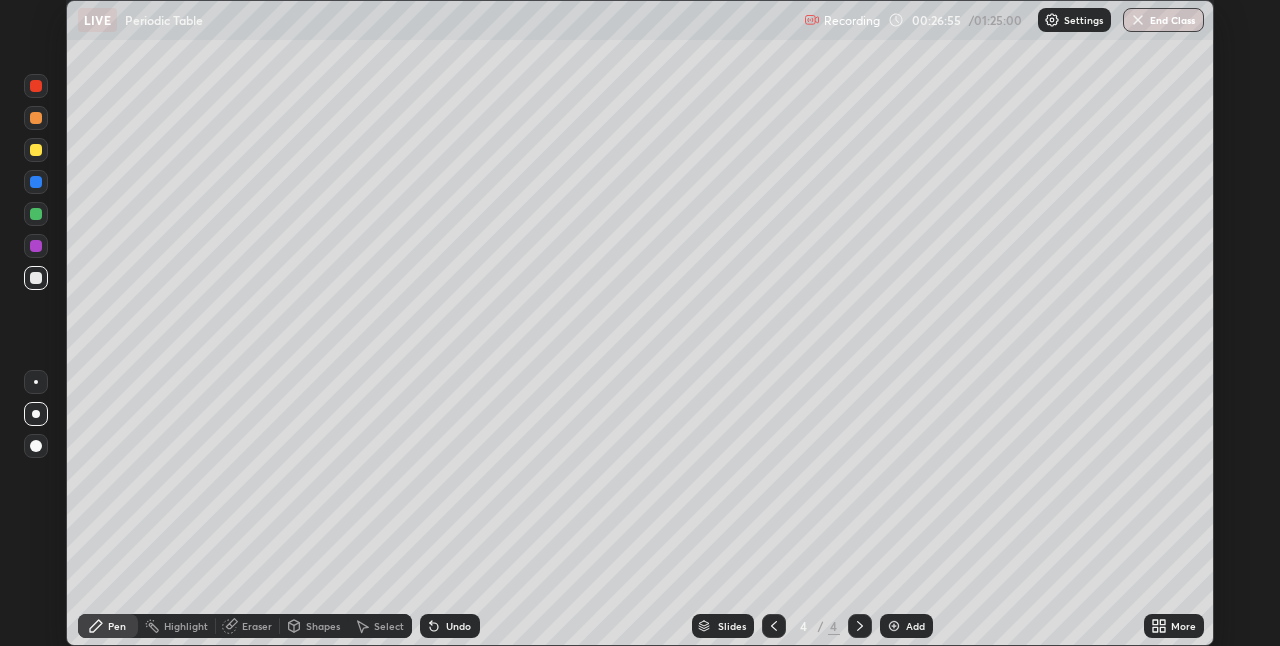 click at bounding box center (894, 626) 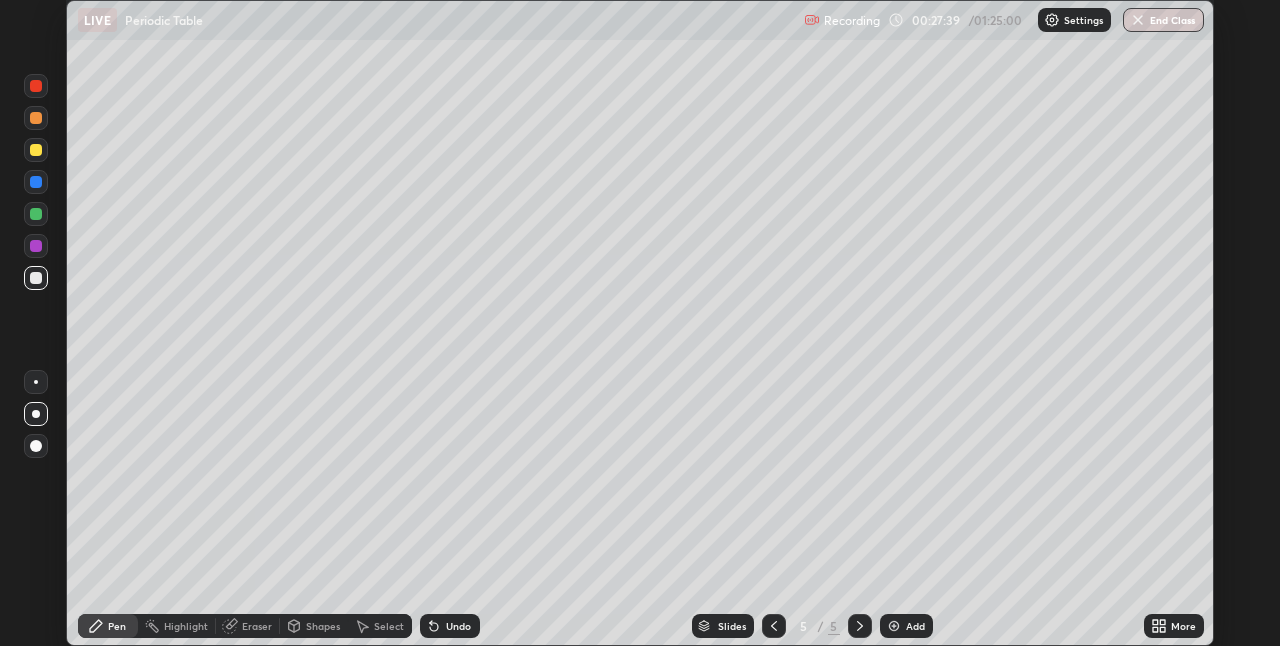 click on "Eraser" at bounding box center (257, 626) 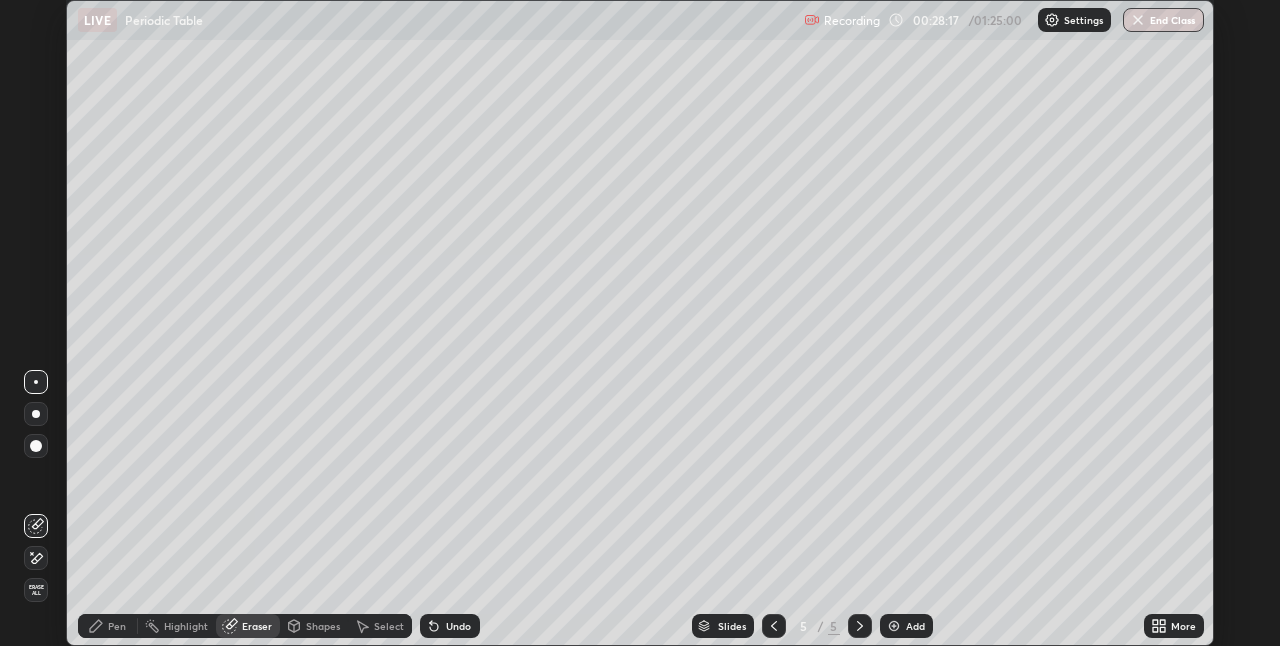 click at bounding box center [36, 414] 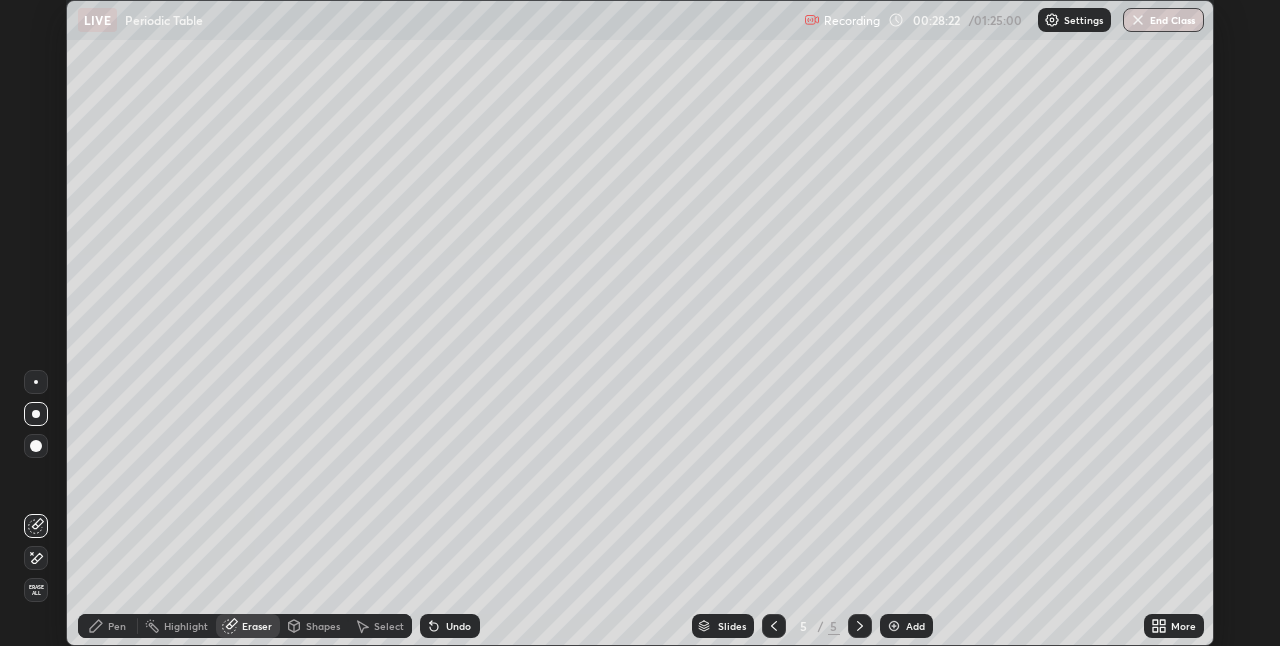 click 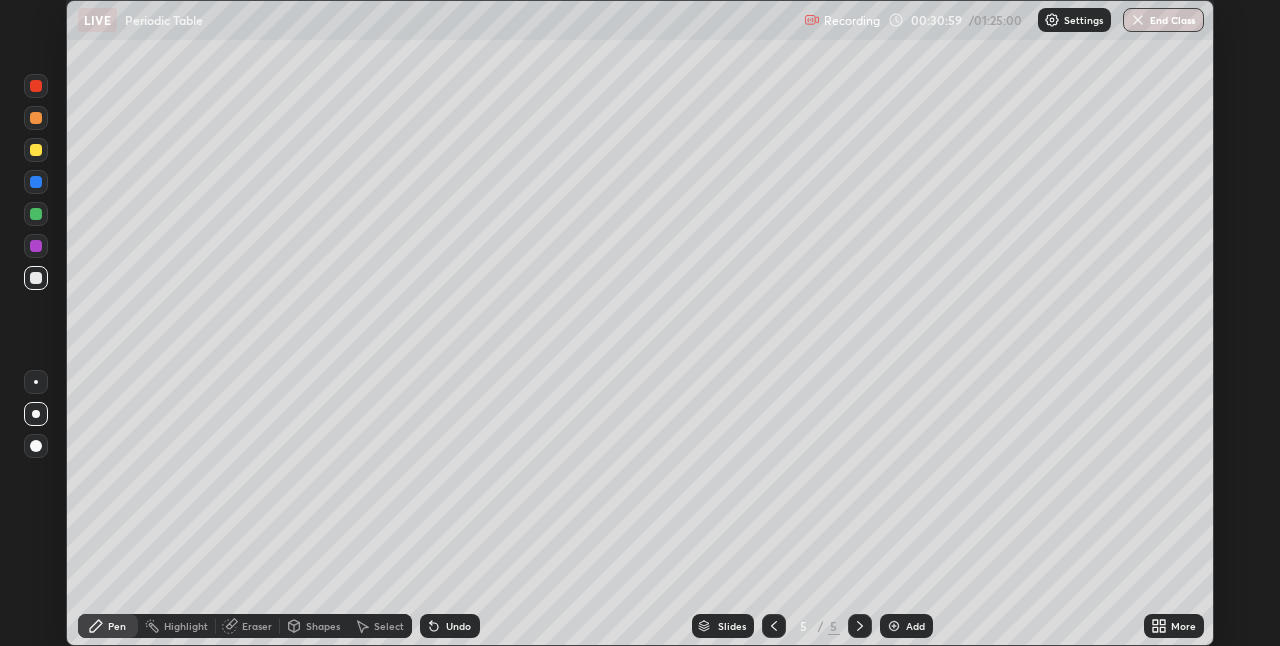 click at bounding box center [36, 150] 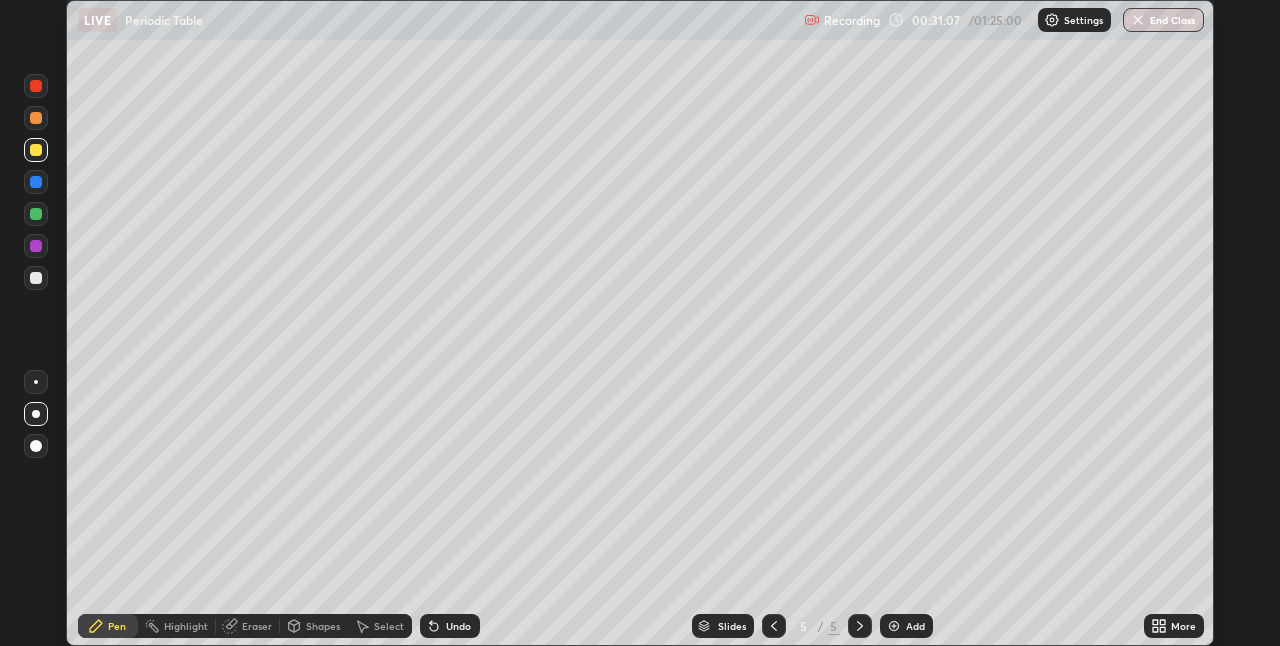 click at bounding box center [36, 278] 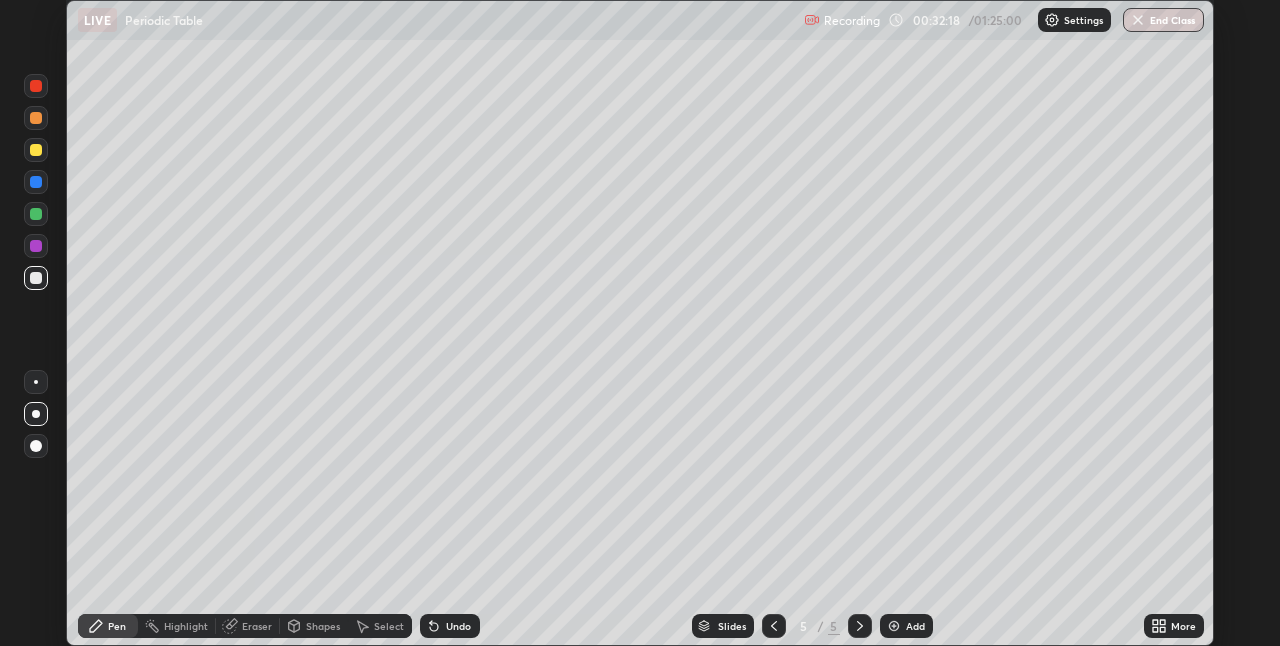 click on "Pen" at bounding box center (108, 626) 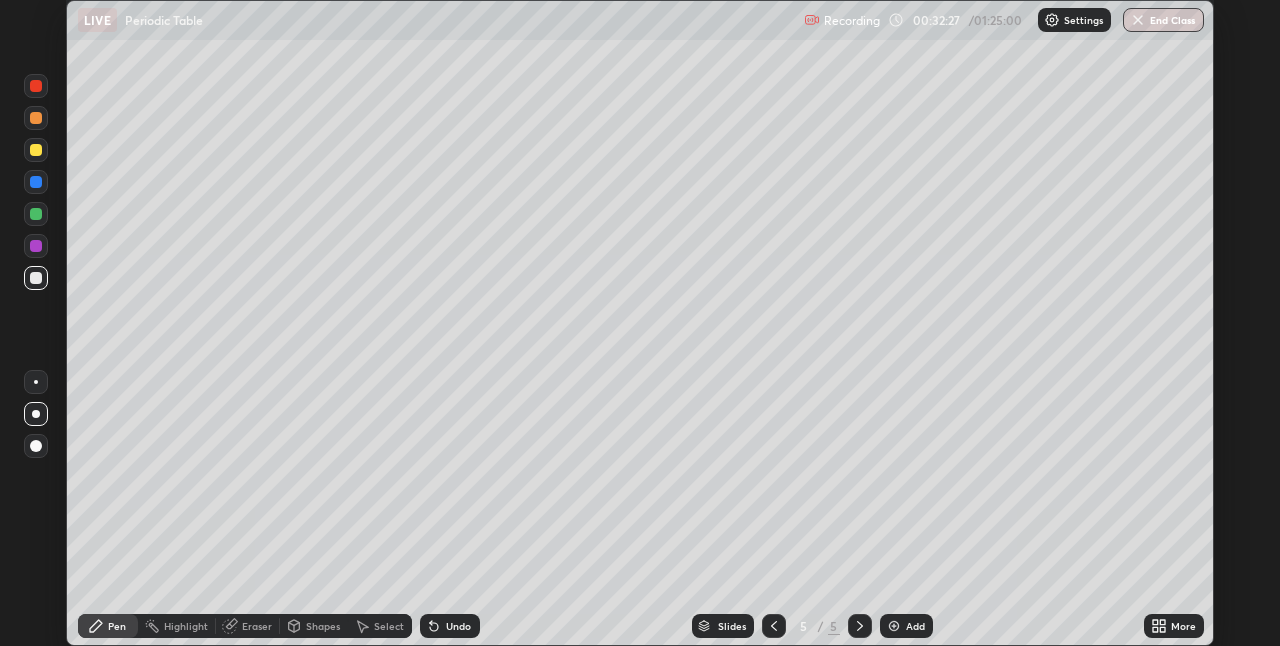 click on "Eraser" at bounding box center (248, 626) 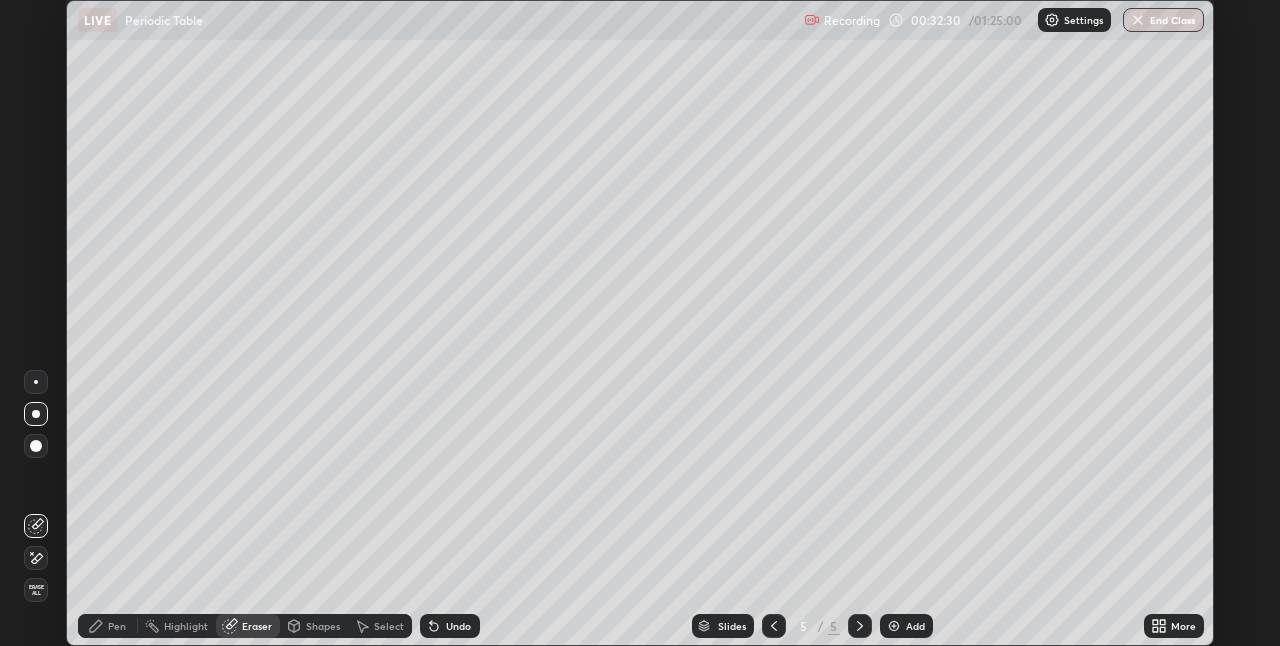 click 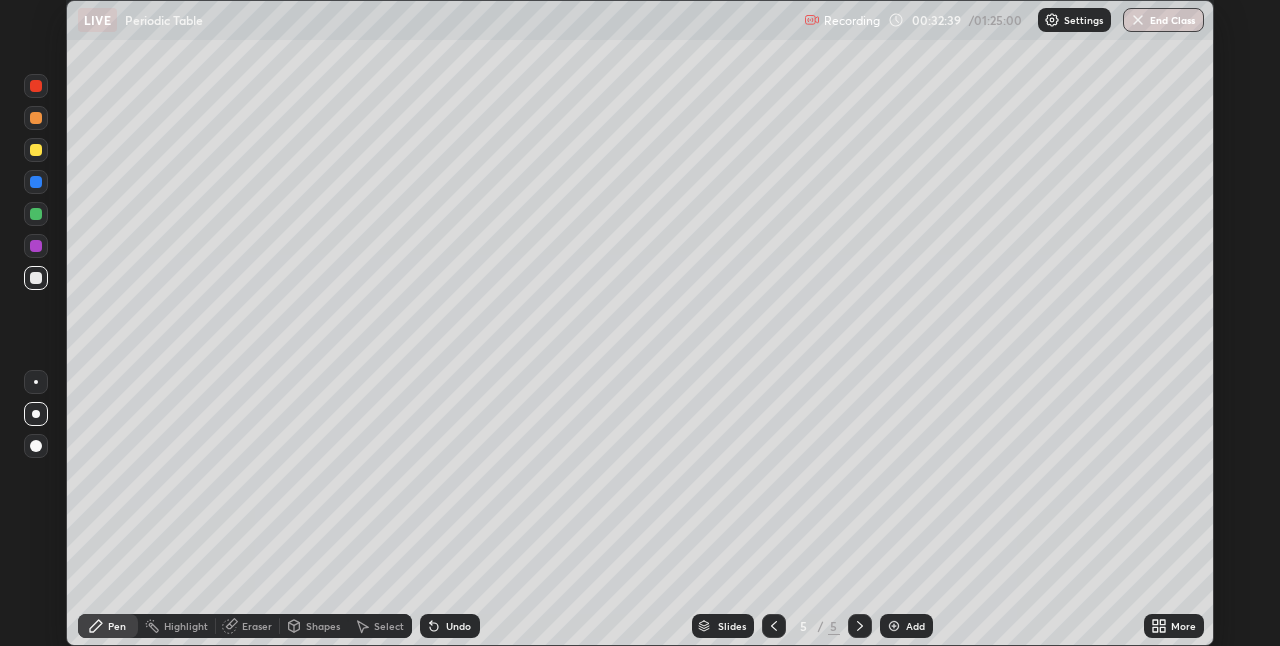 click on "Eraser" at bounding box center (257, 626) 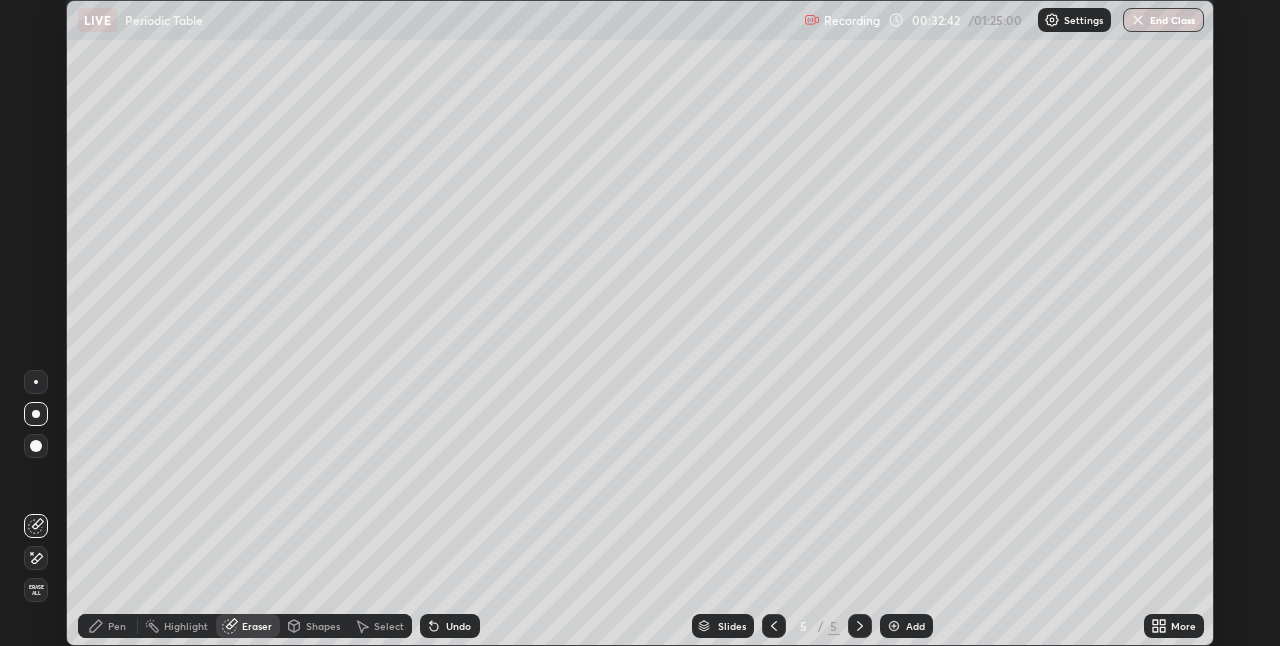 click 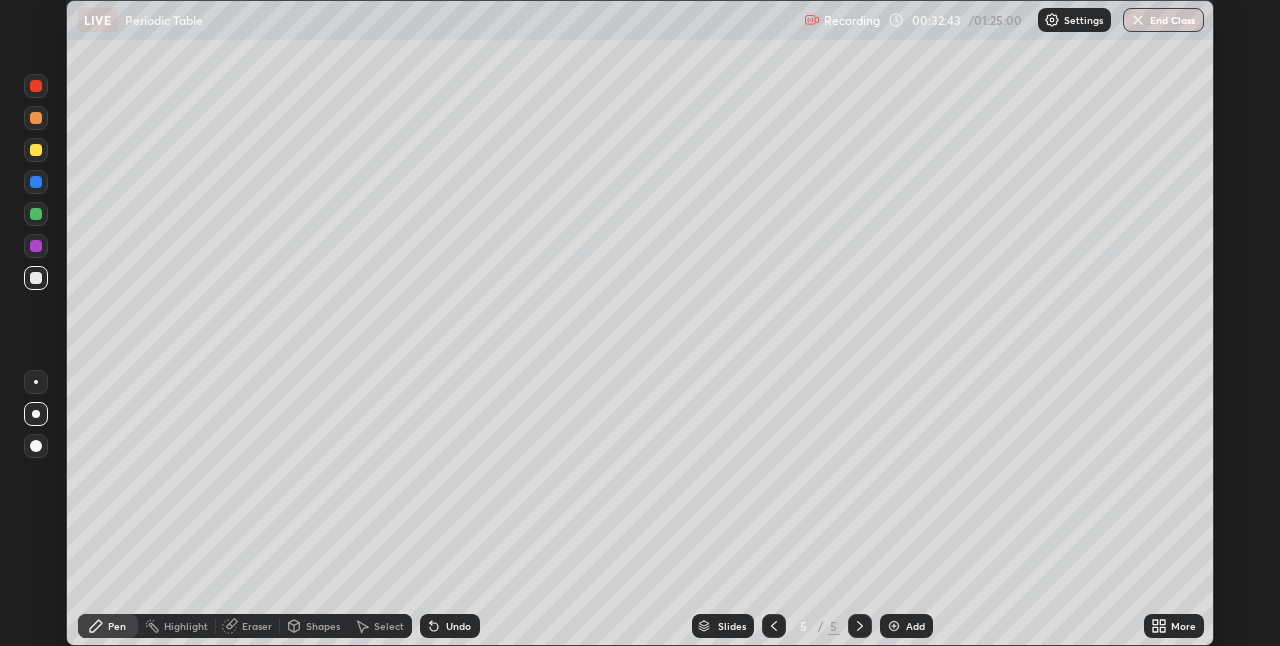 click at bounding box center [36, 150] 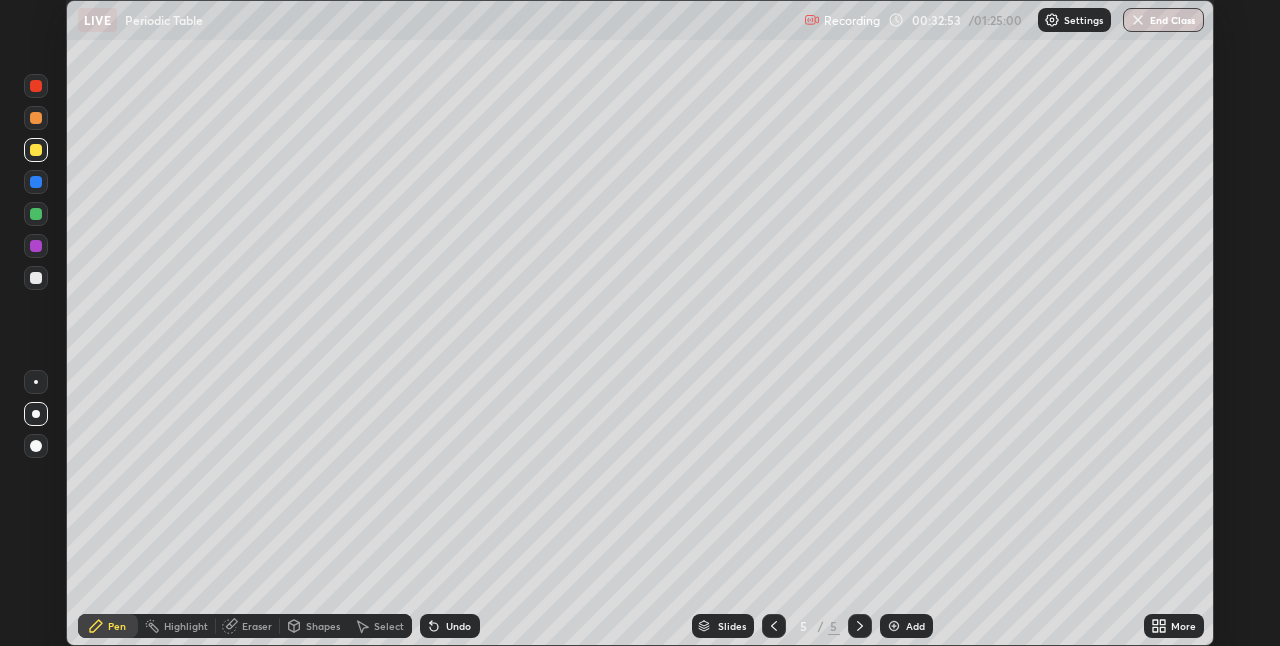click at bounding box center (36, 278) 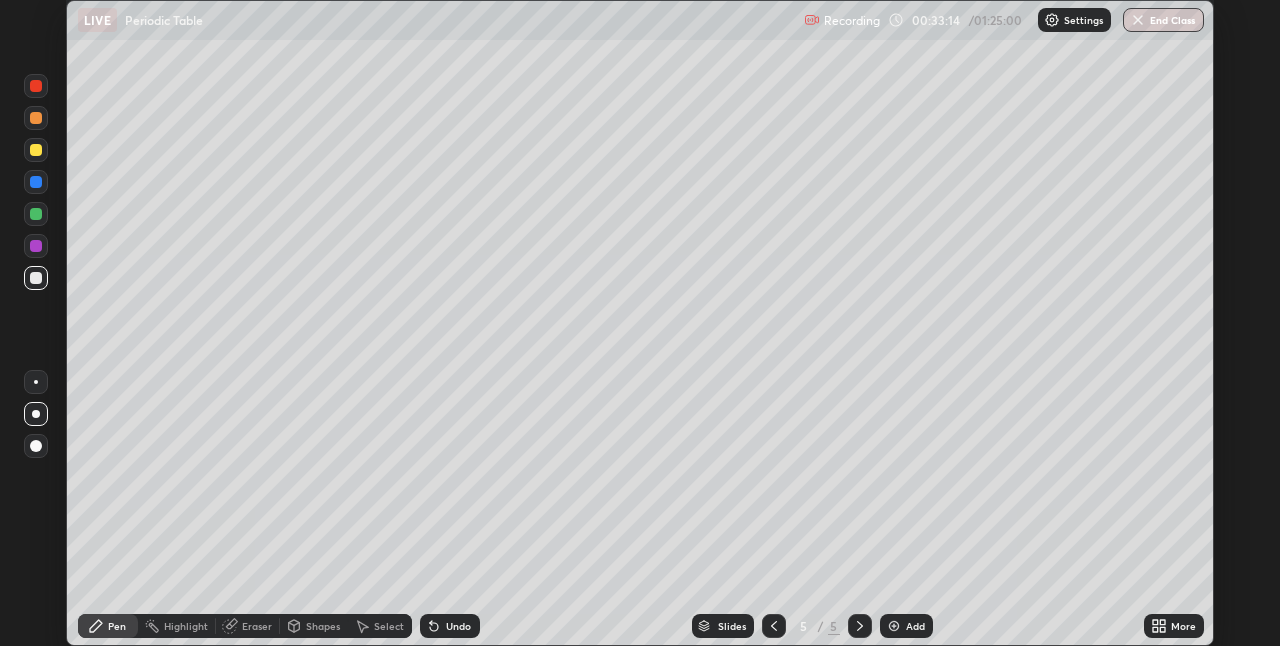 click at bounding box center (36, 278) 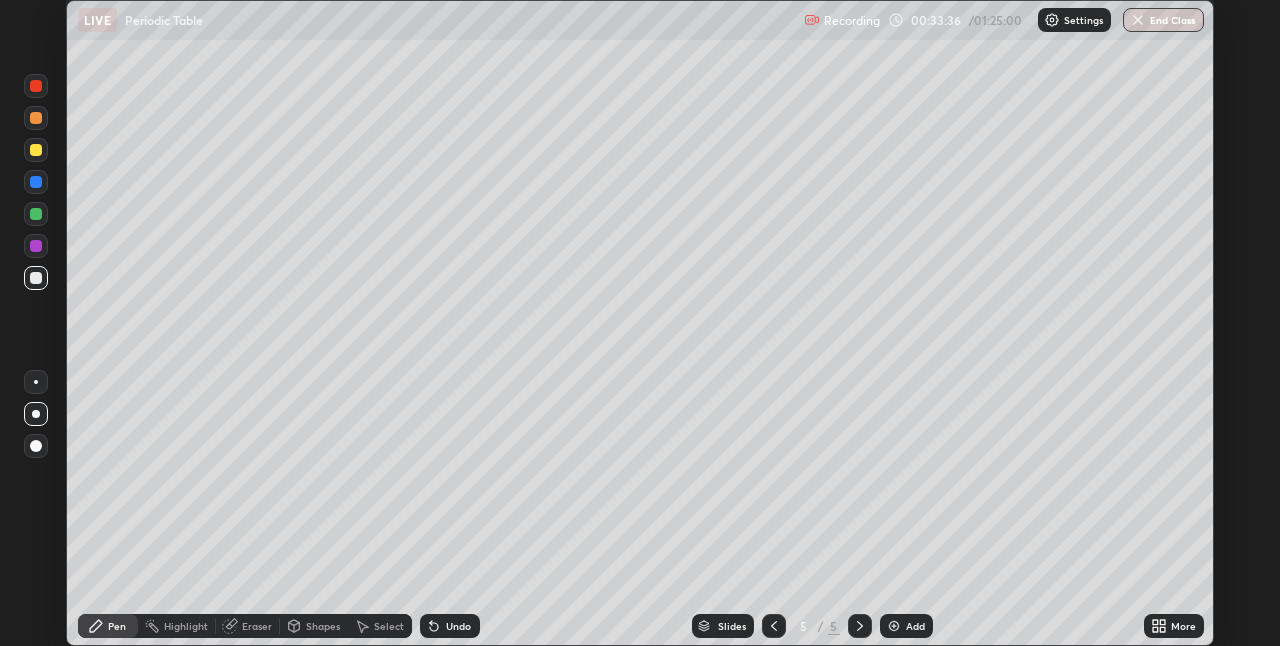 click at bounding box center [36, 150] 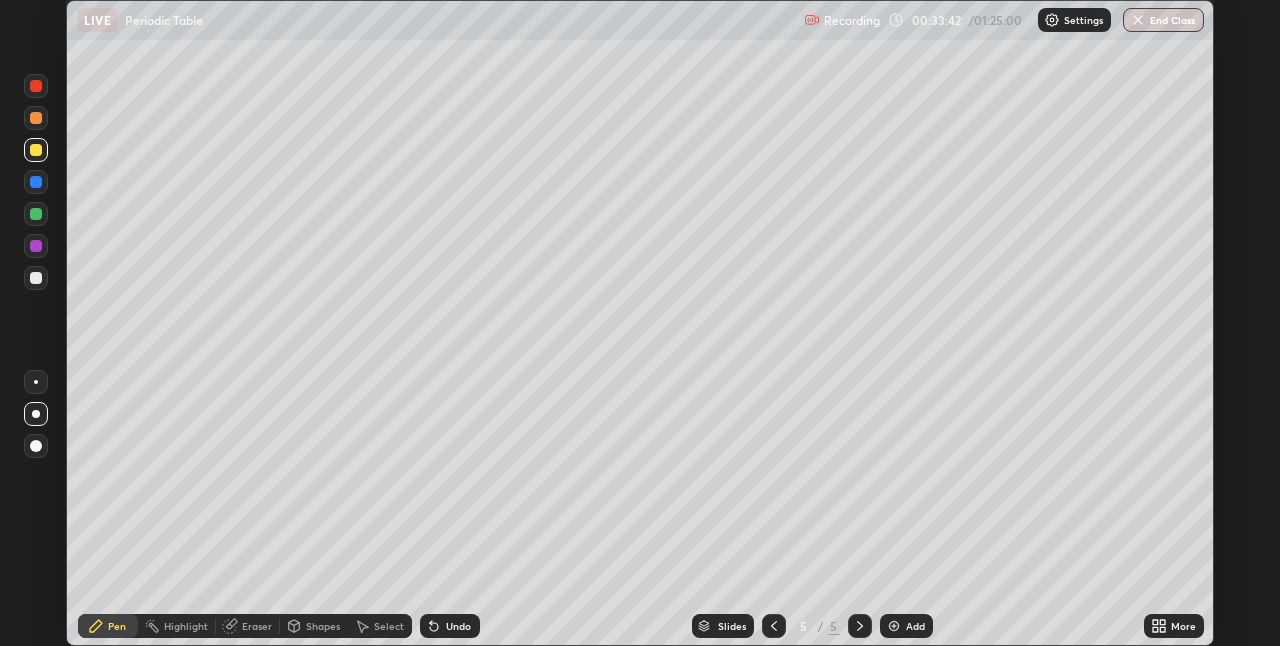 click at bounding box center [36, 118] 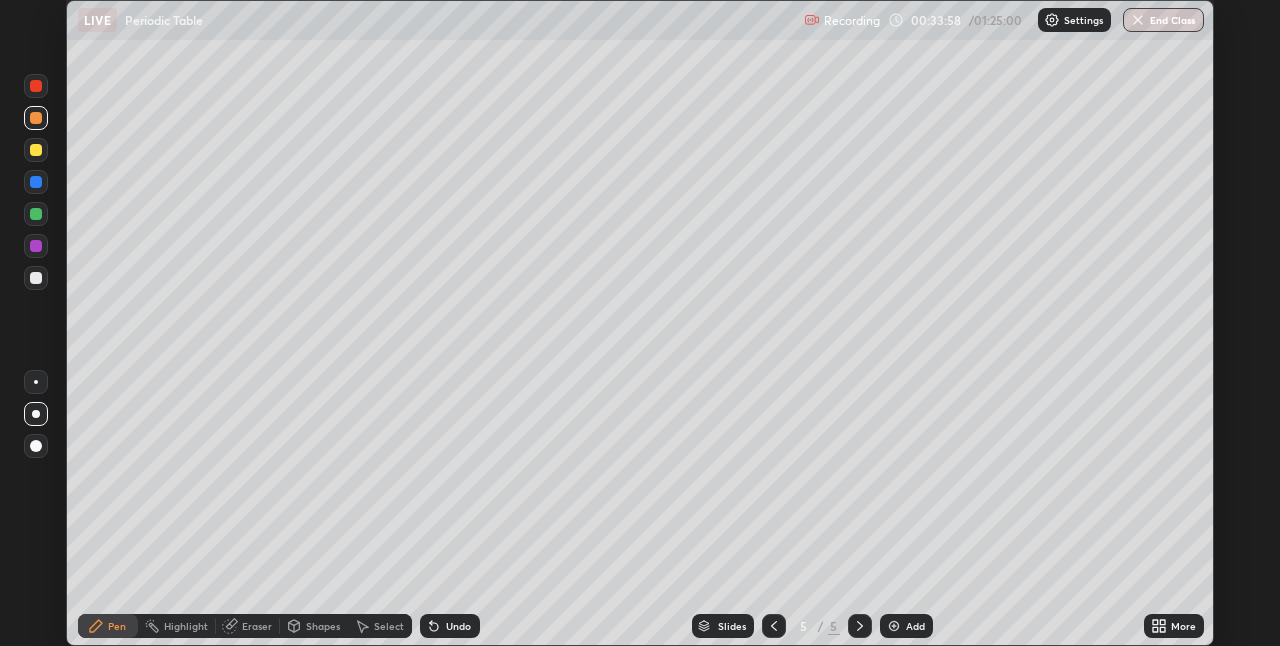 click at bounding box center (36, 278) 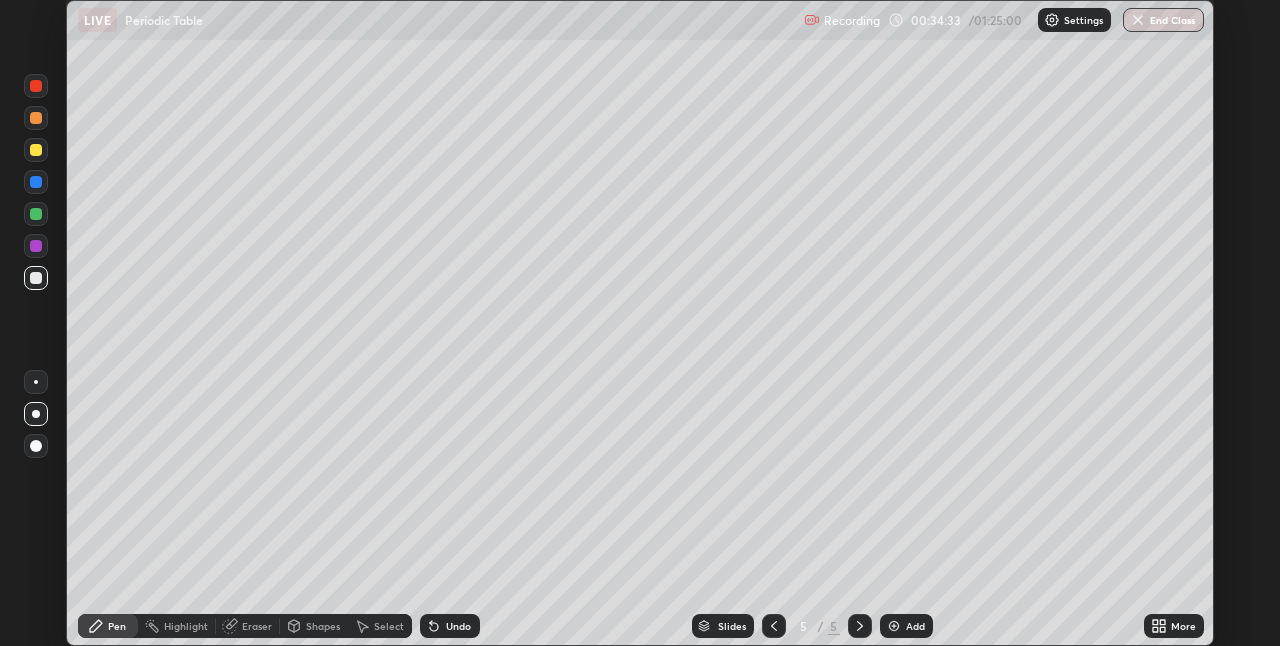 click at bounding box center [36, 150] 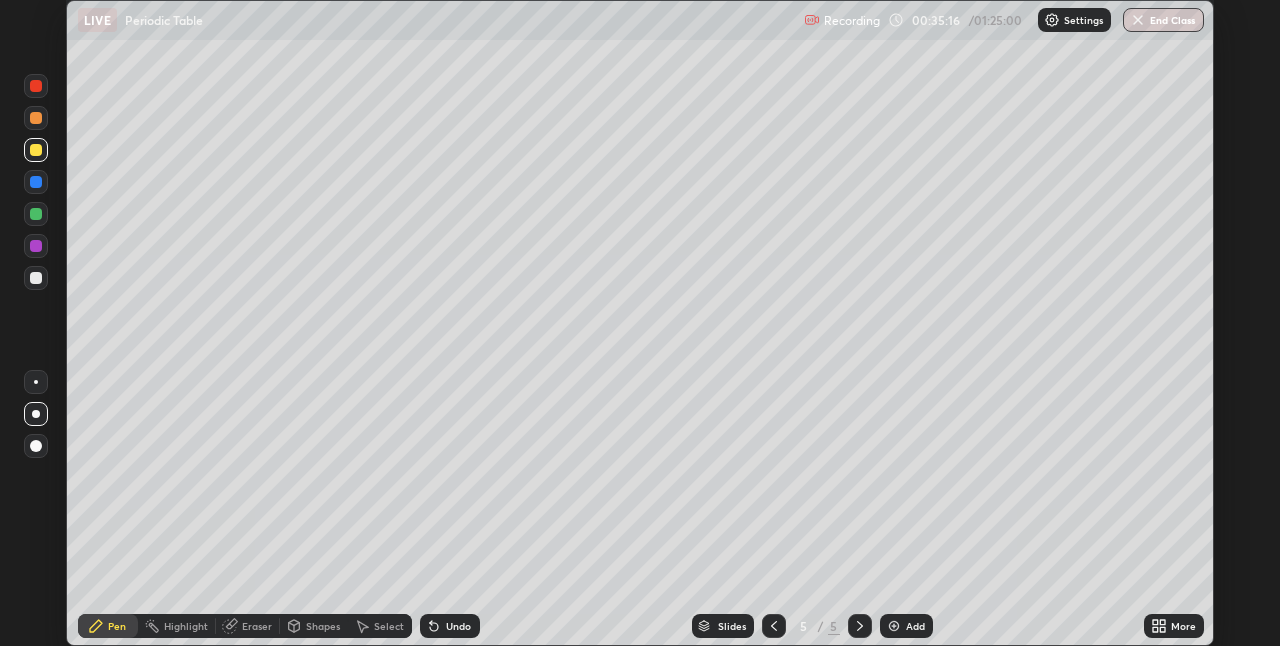 click on "Shapes" at bounding box center [323, 626] 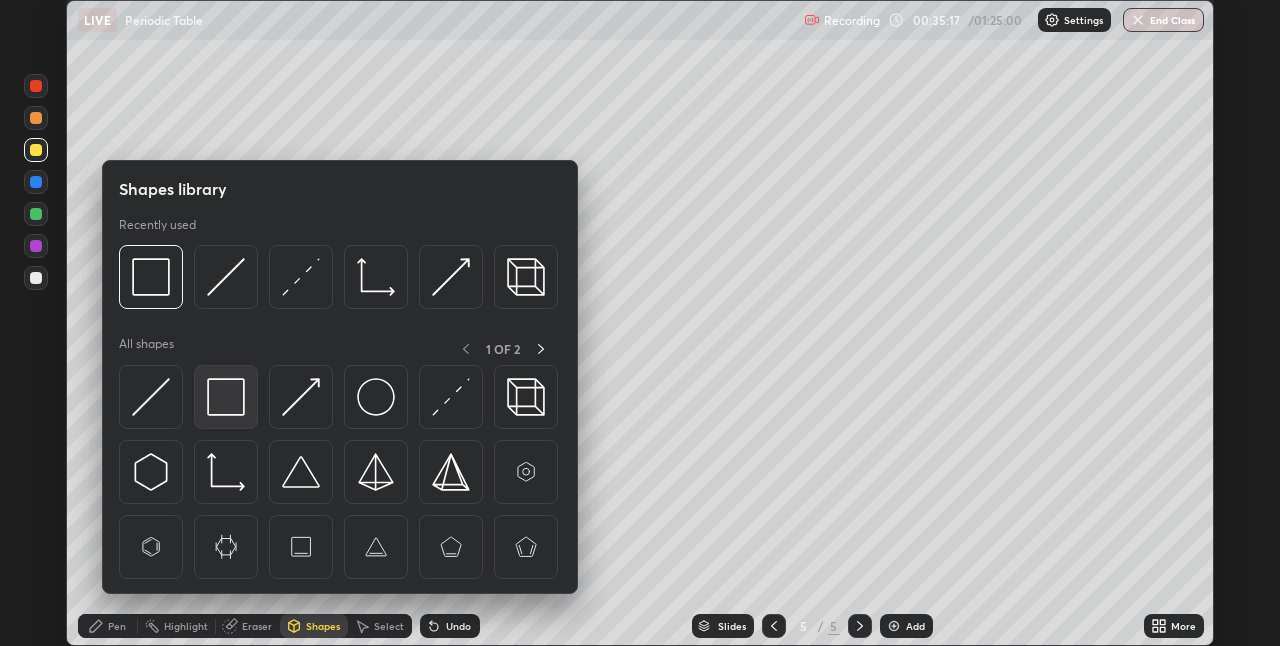 click at bounding box center (226, 397) 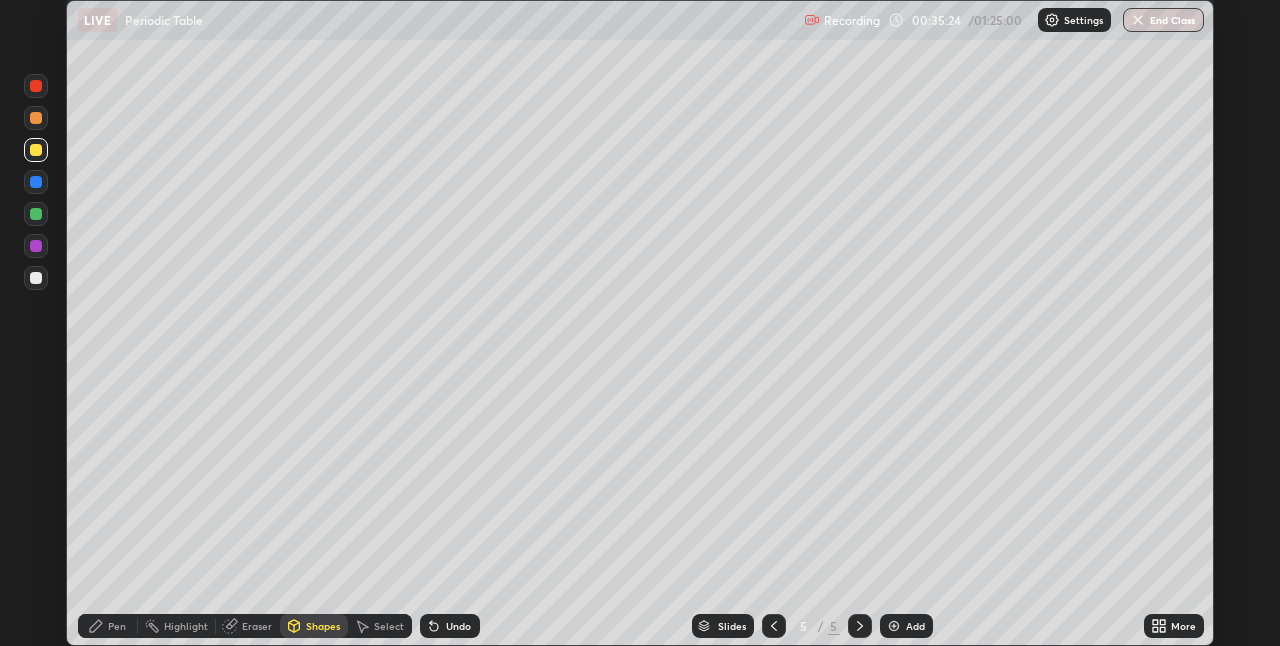 click 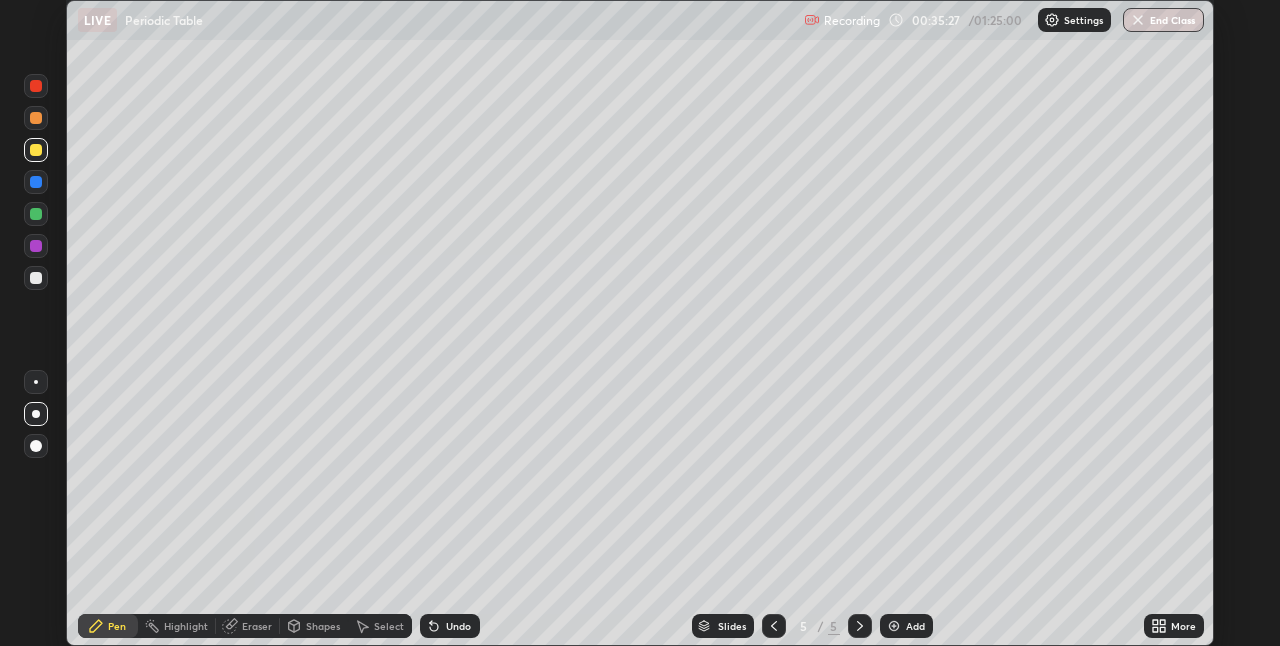 click at bounding box center [36, 278] 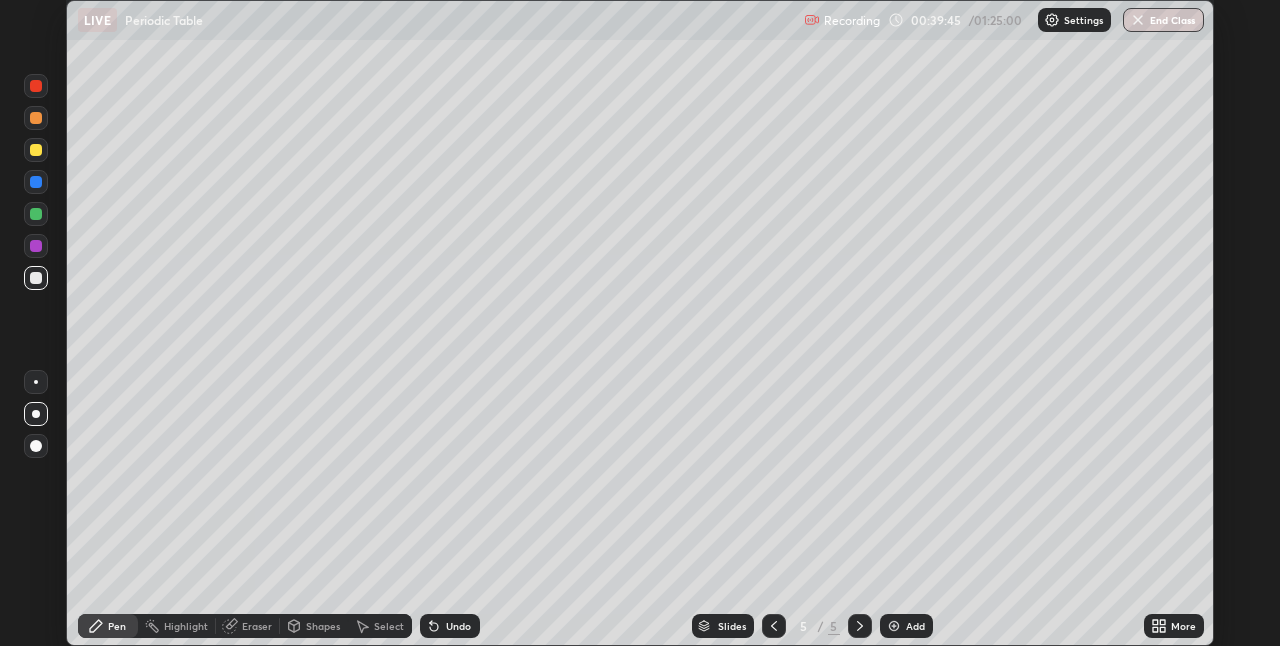 click at bounding box center (894, 626) 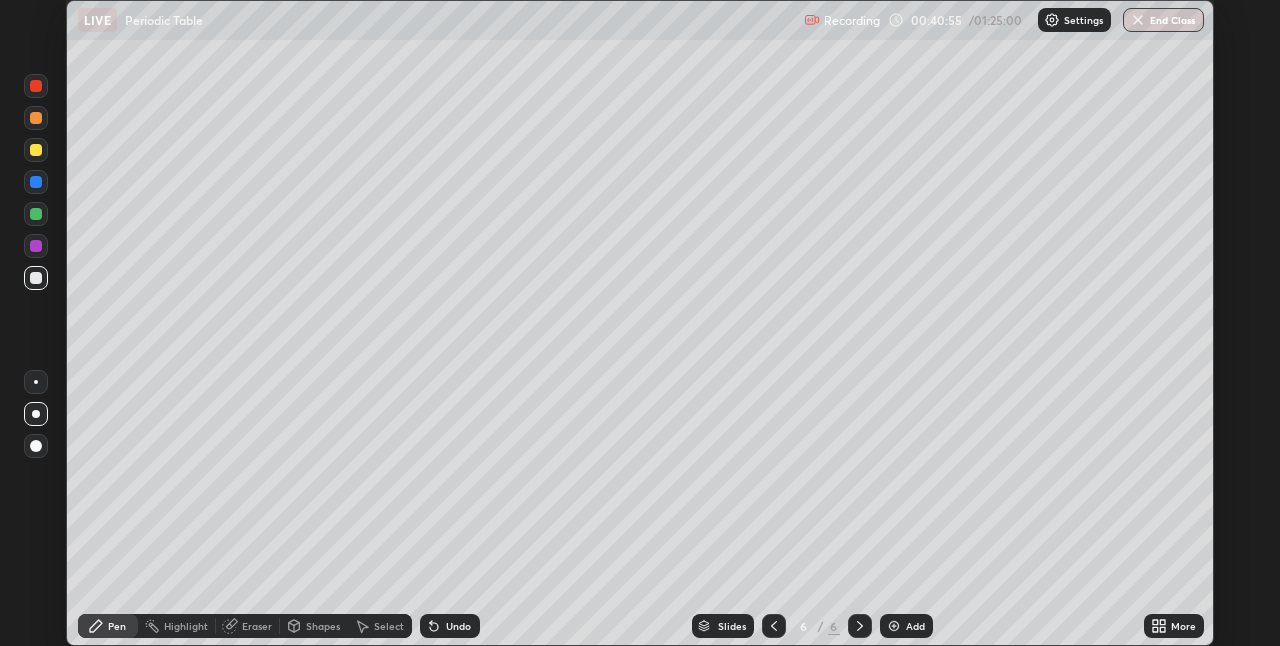 click on "Eraser" at bounding box center (248, 626) 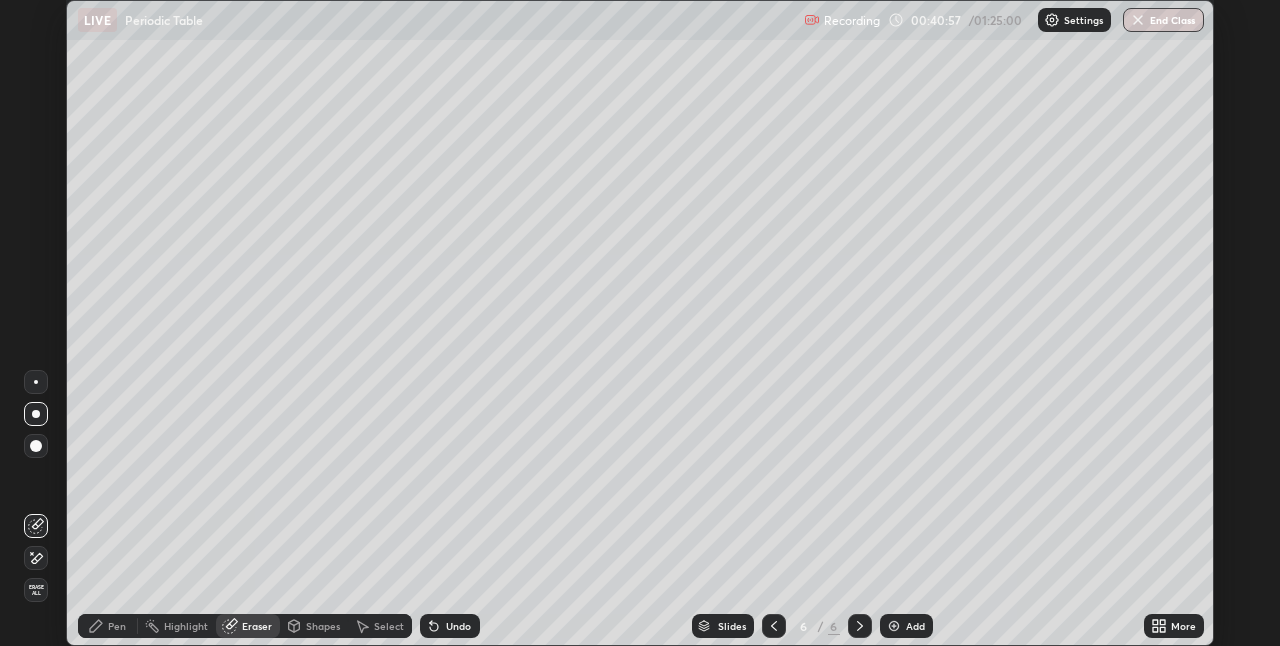 click 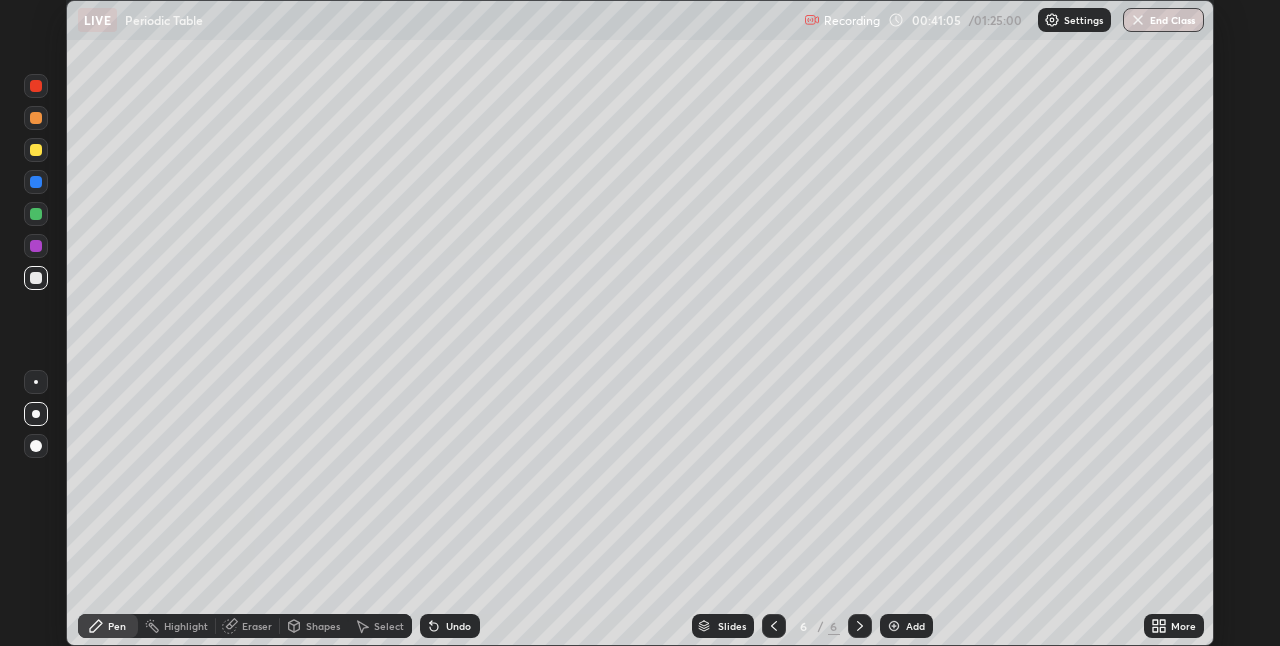 click 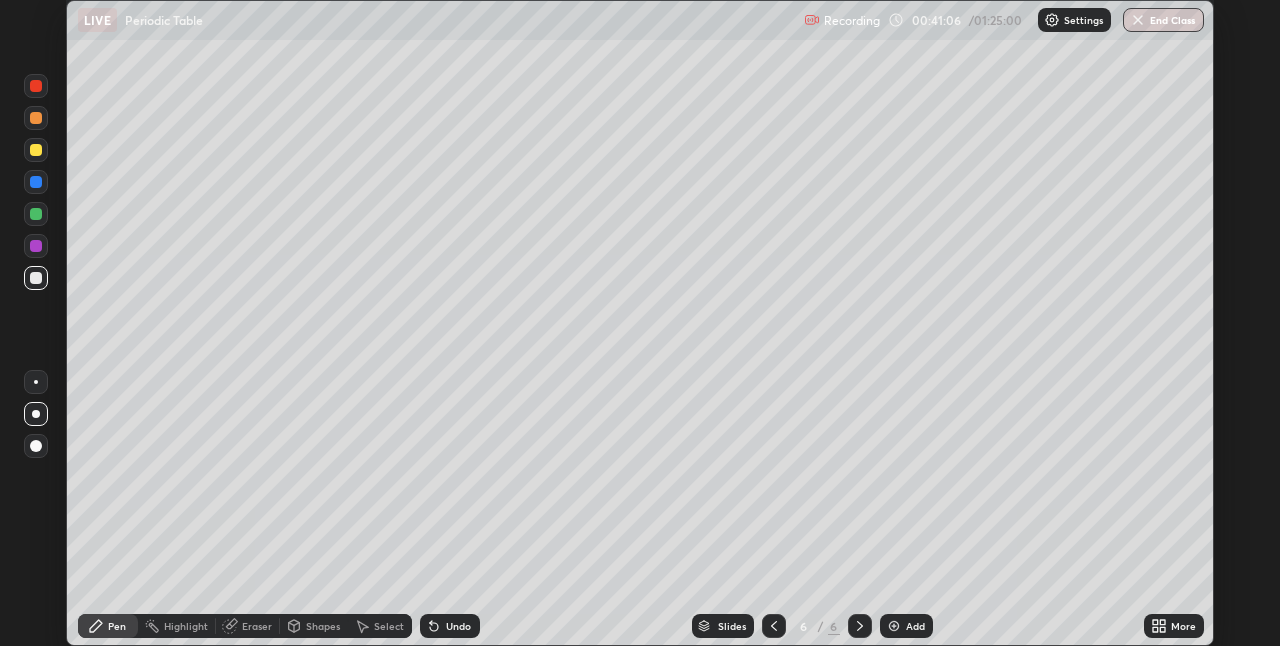 click 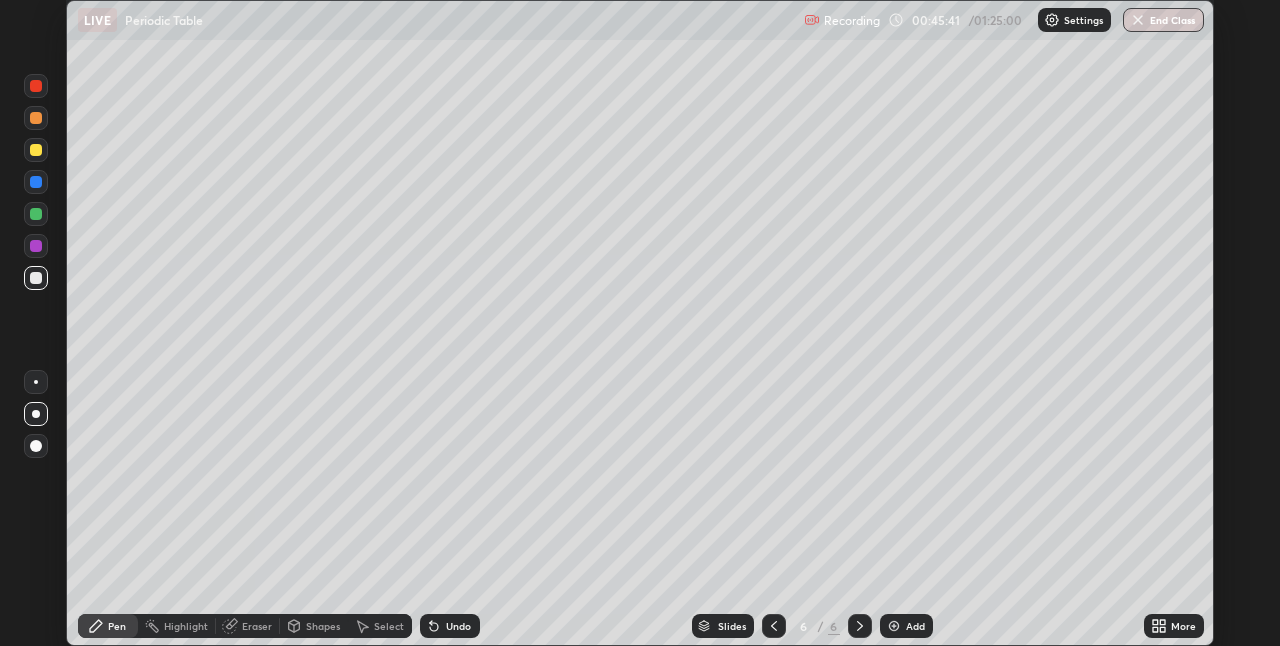 click 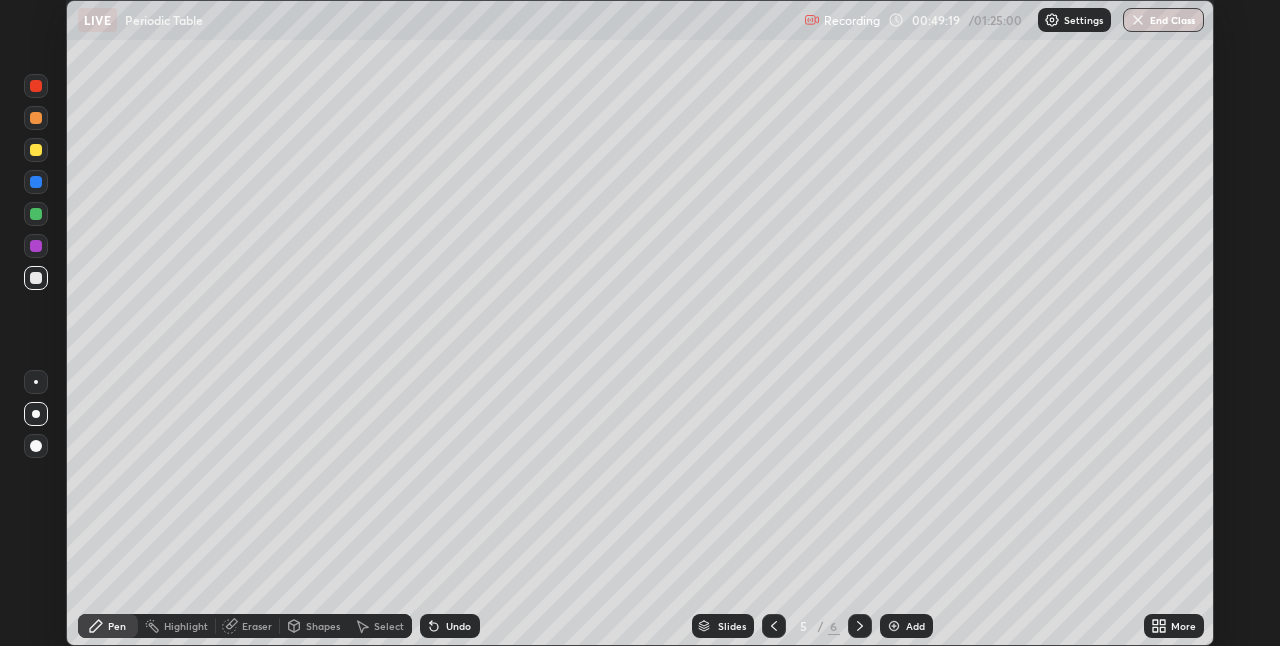 click 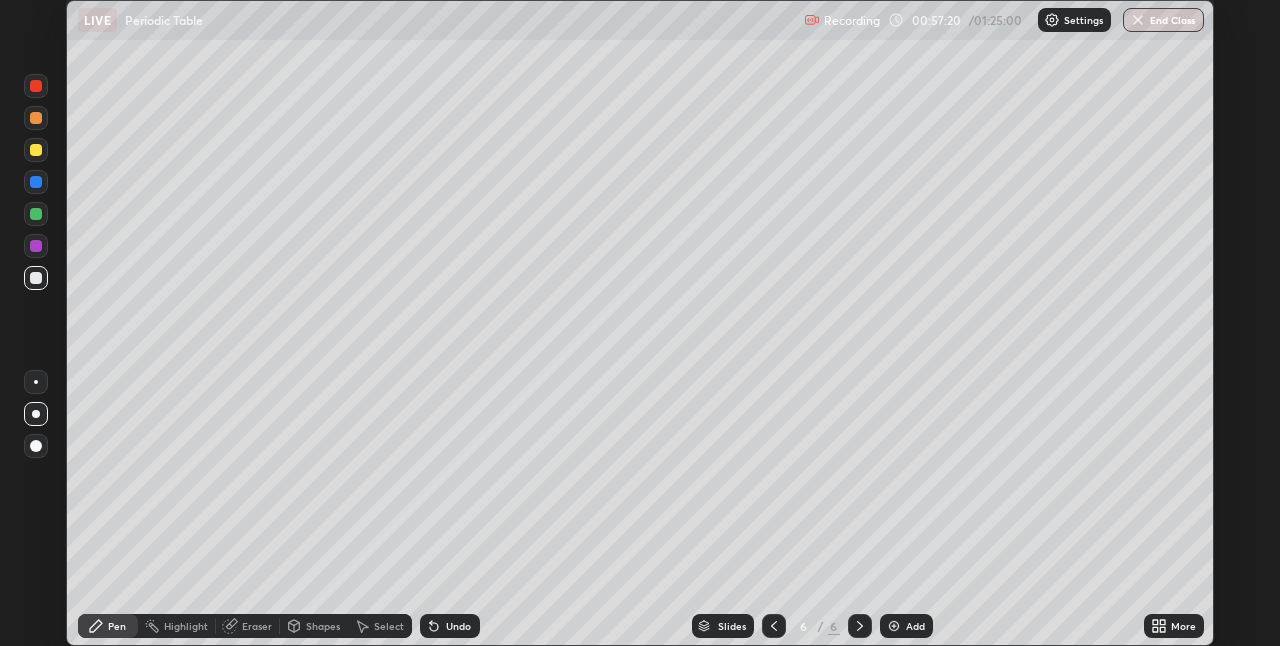 click at bounding box center [894, 626] 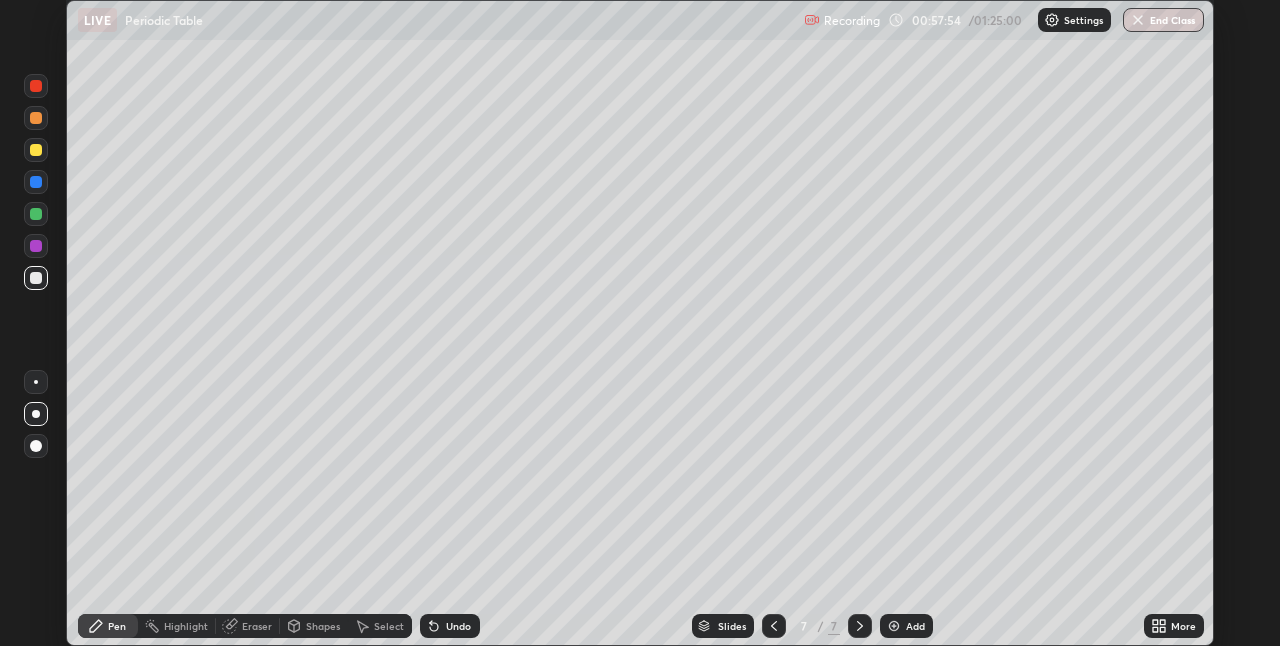 click on "Shapes" at bounding box center [323, 626] 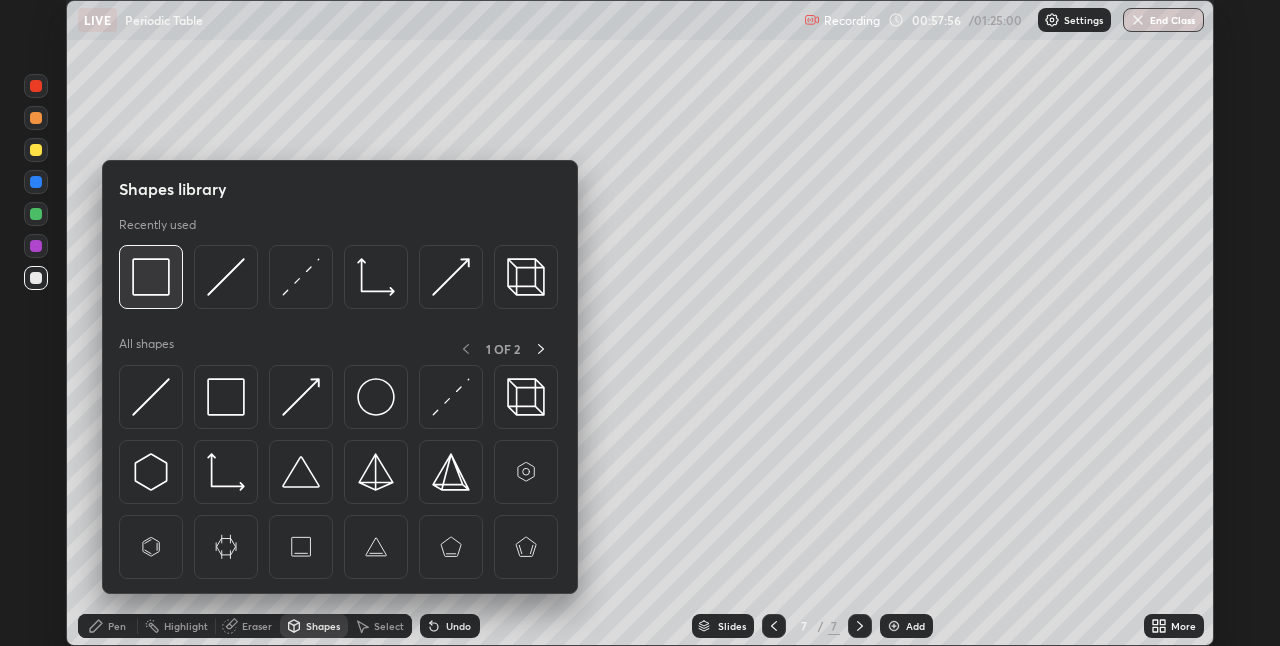 click at bounding box center [151, 277] 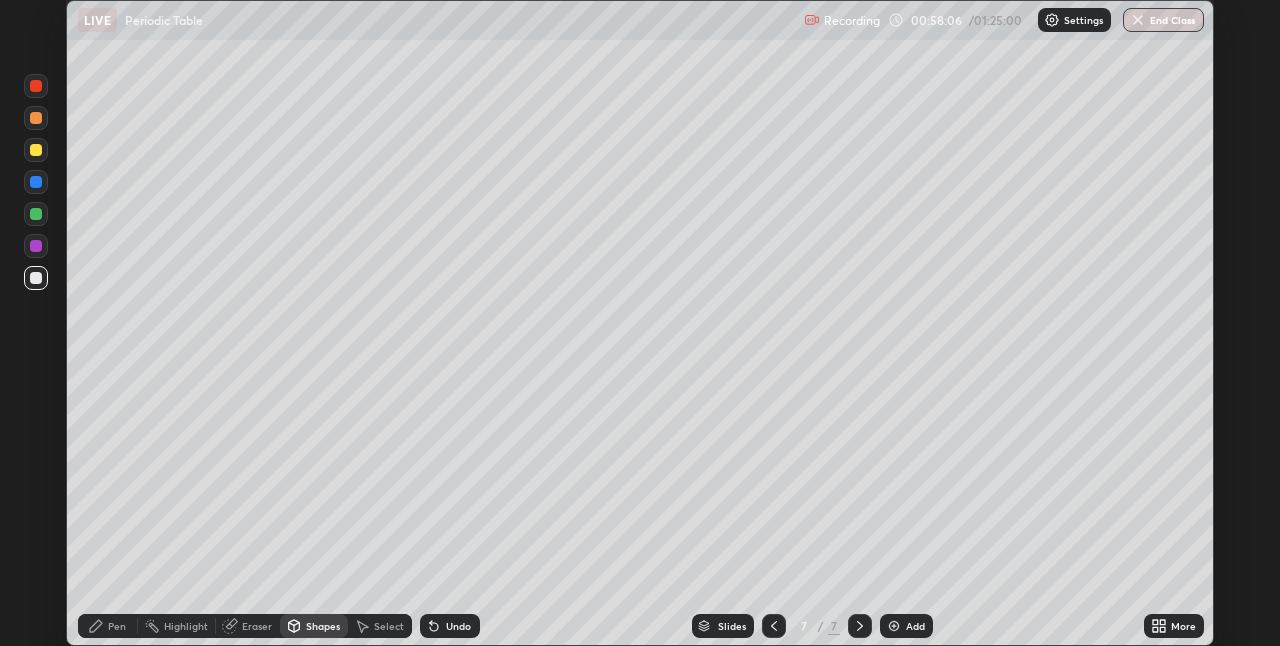 click on "Pen" at bounding box center [108, 626] 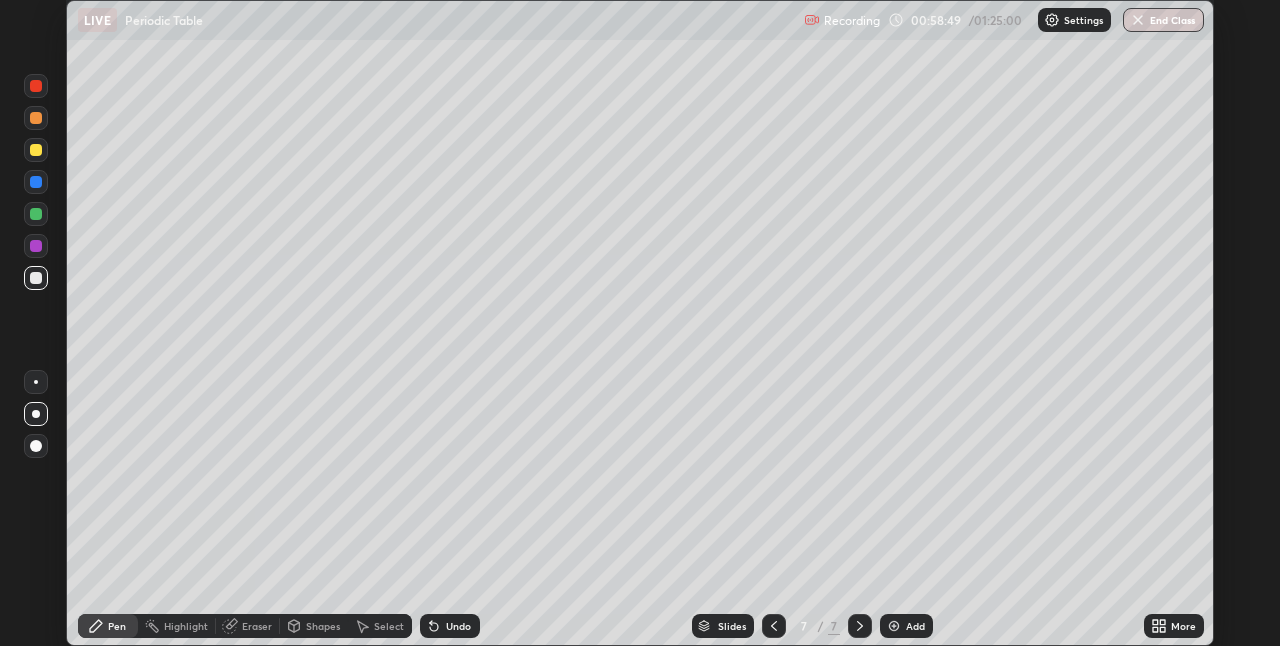 click 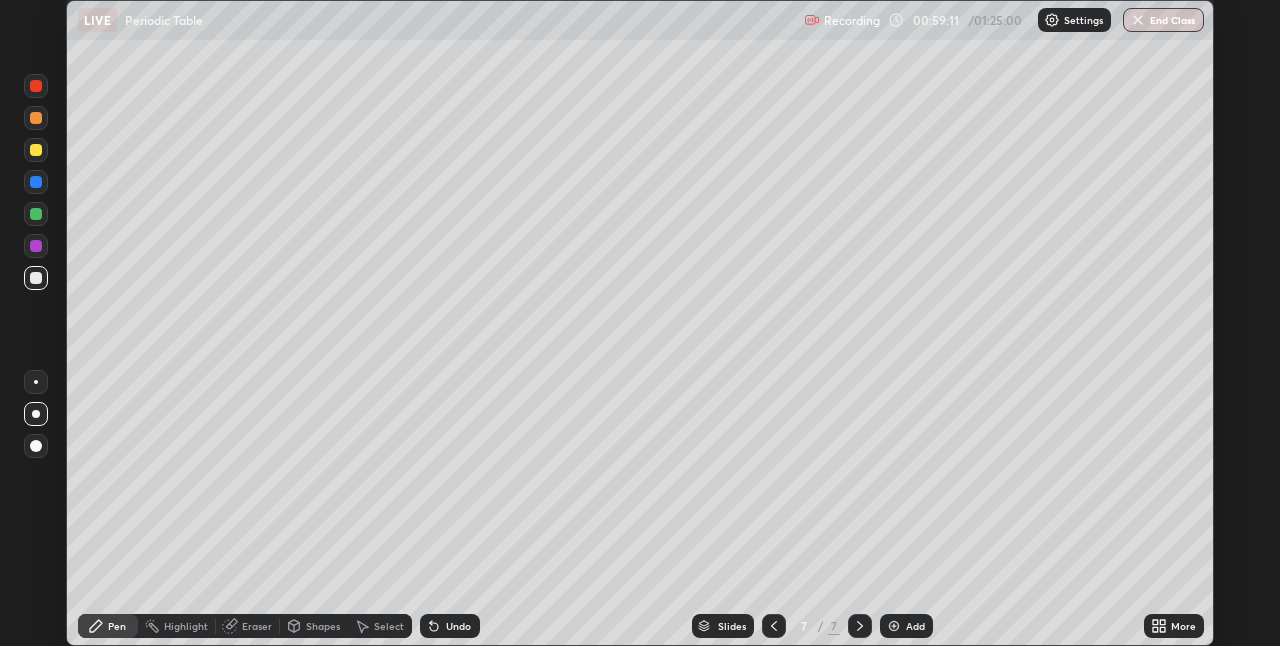 click at bounding box center (36, 150) 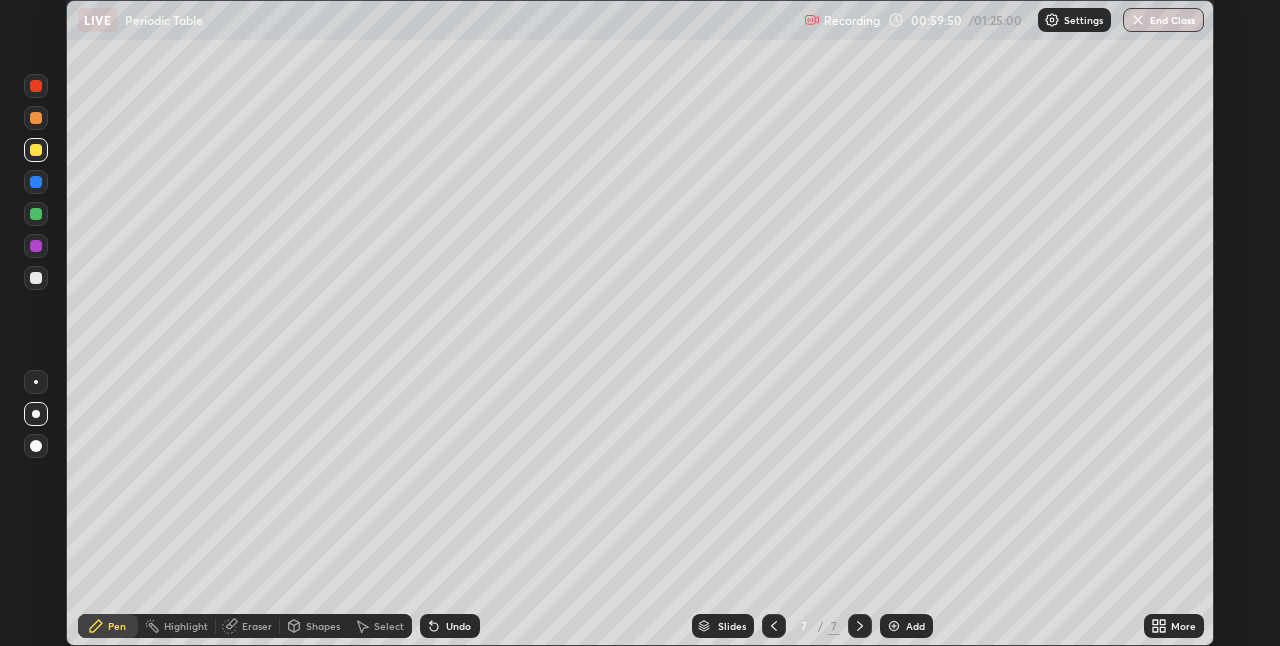 click at bounding box center (36, 278) 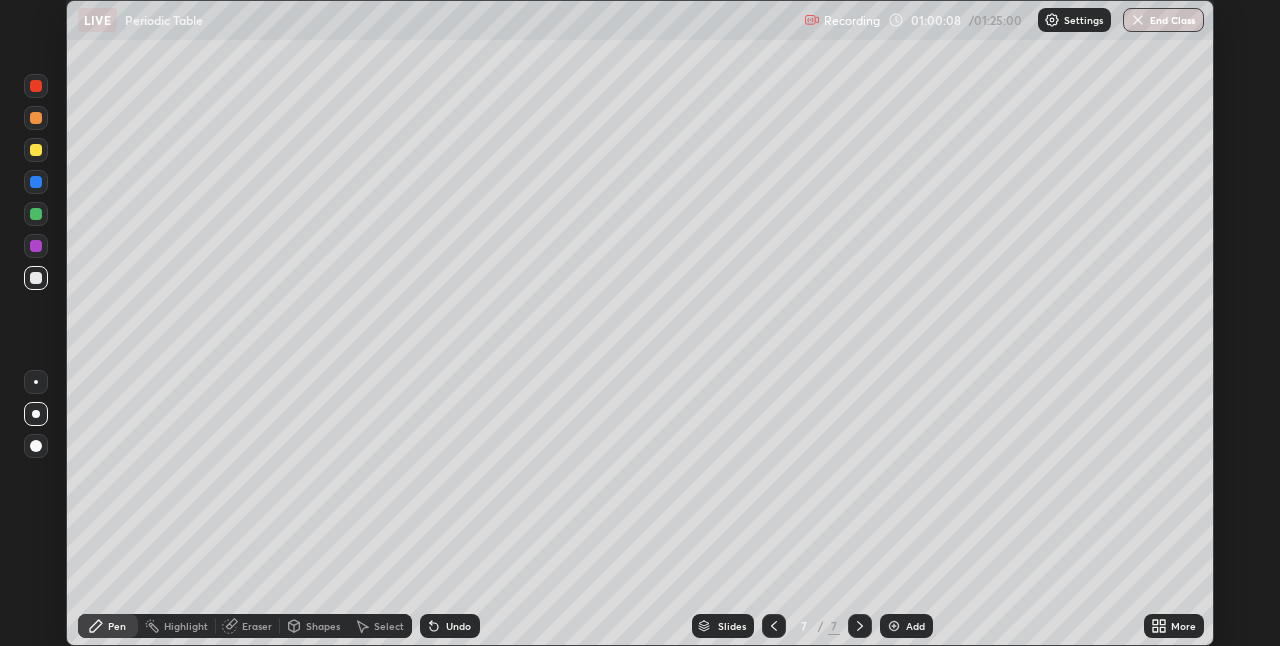 click on "Undo" at bounding box center (458, 626) 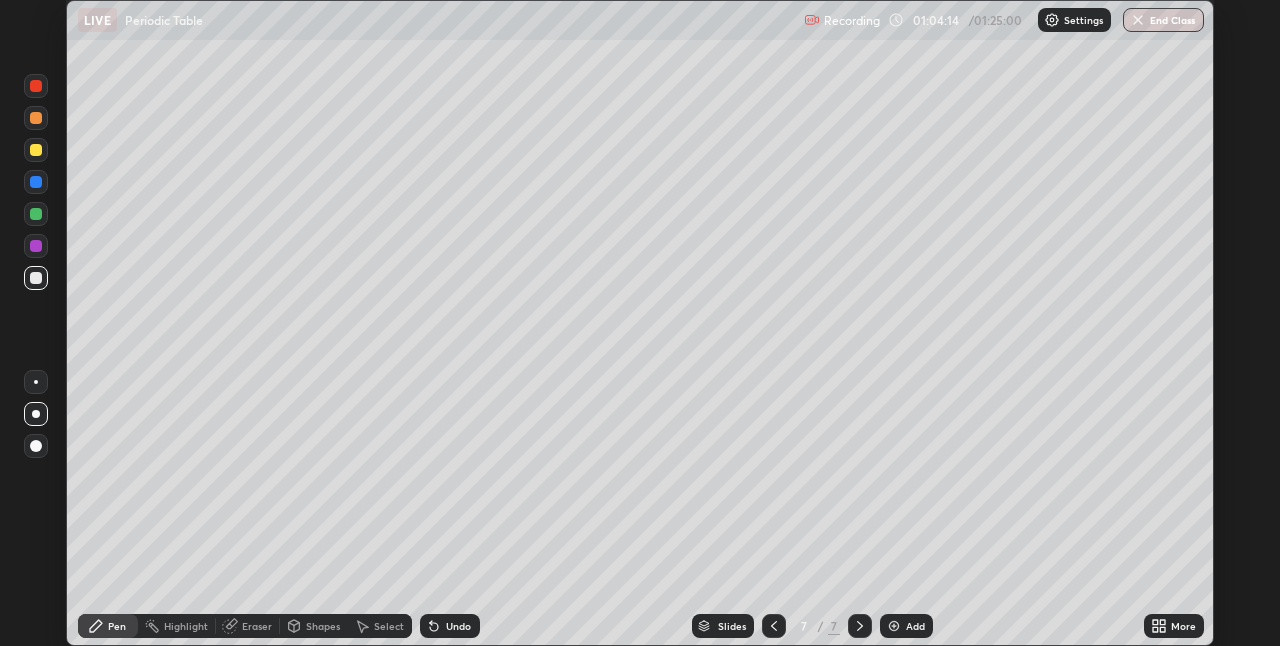 click at bounding box center [894, 626] 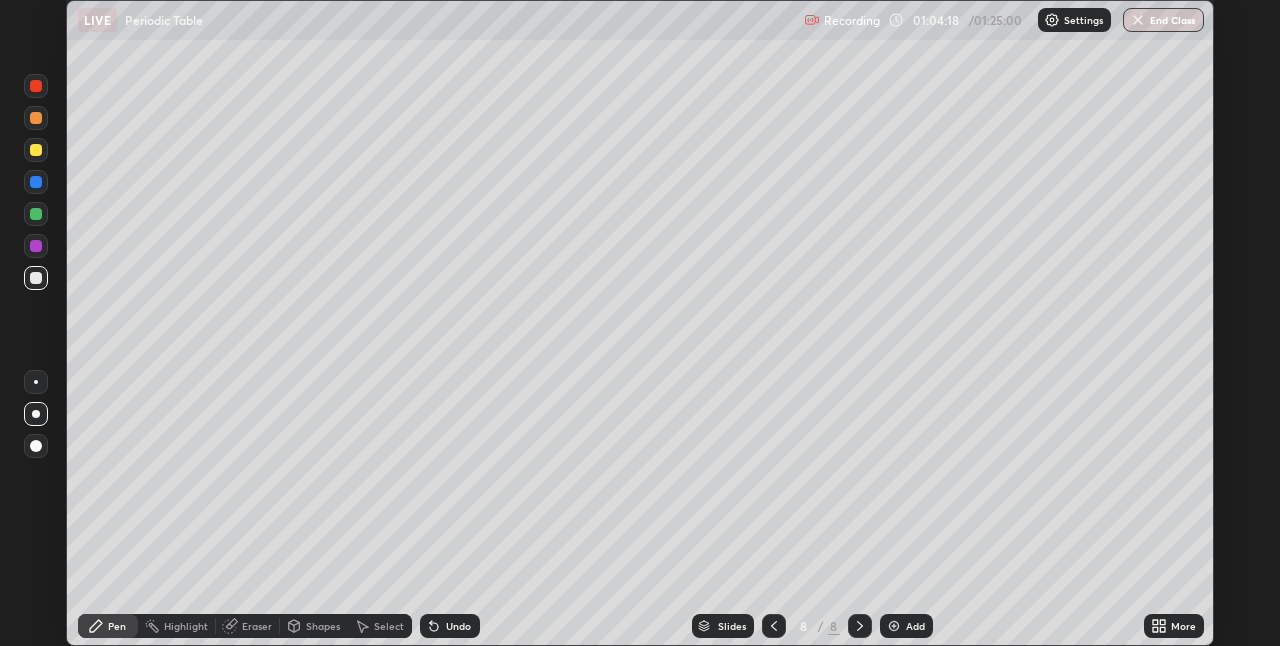 click on "Undo" at bounding box center [450, 626] 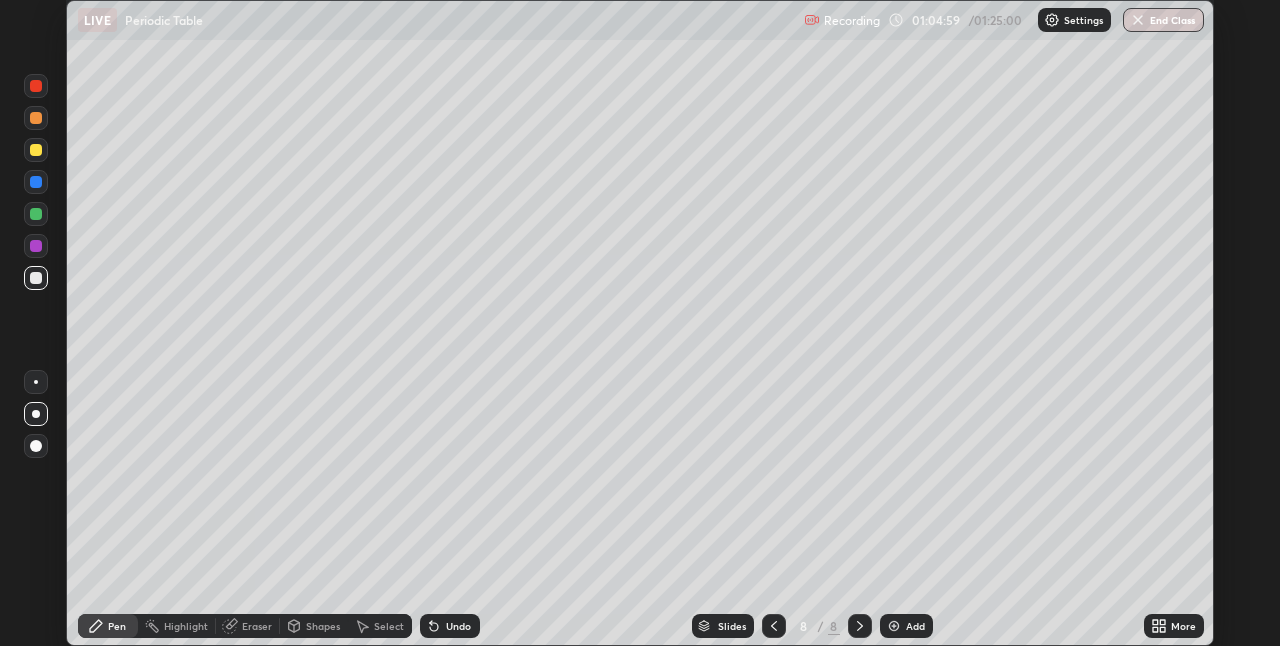 click on "Undo" at bounding box center [458, 626] 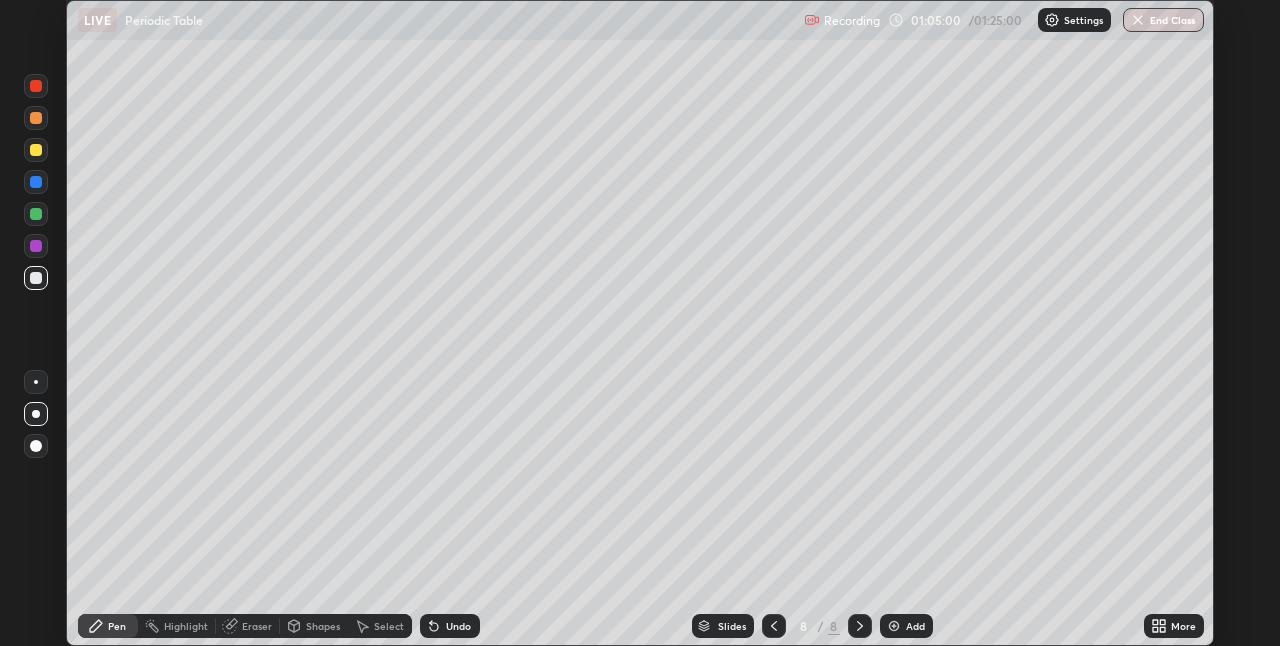 click on "Undo" at bounding box center (458, 626) 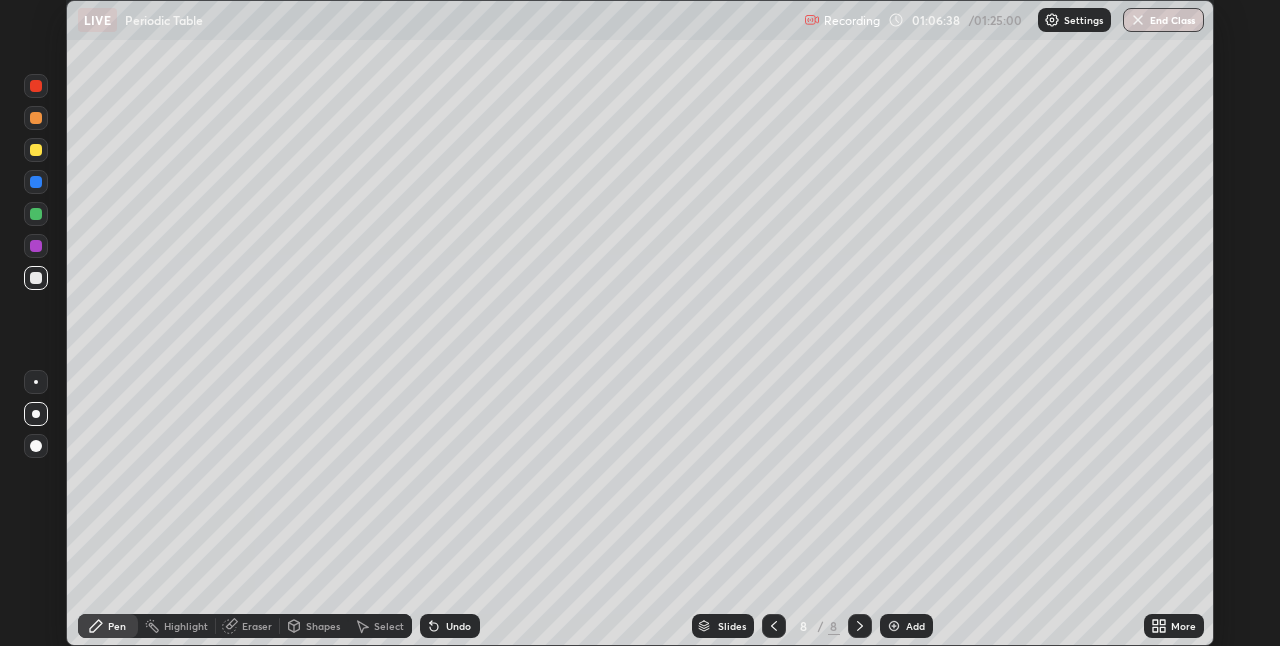 click at bounding box center [36, 150] 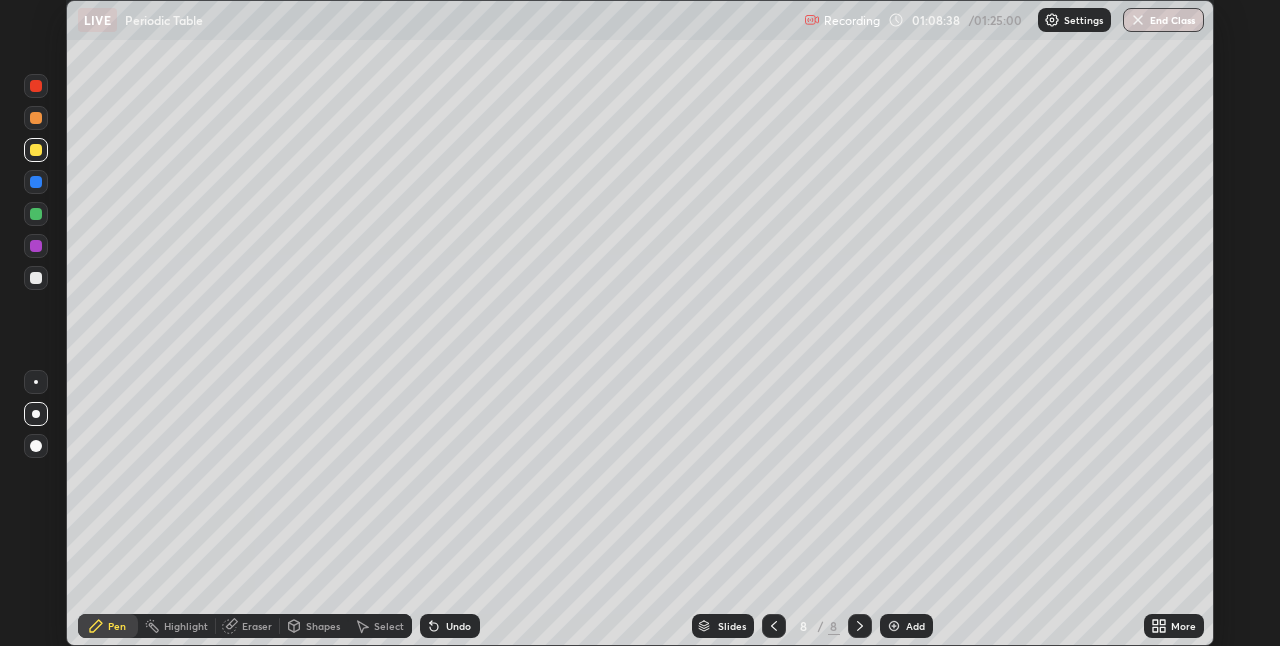 click at bounding box center [894, 626] 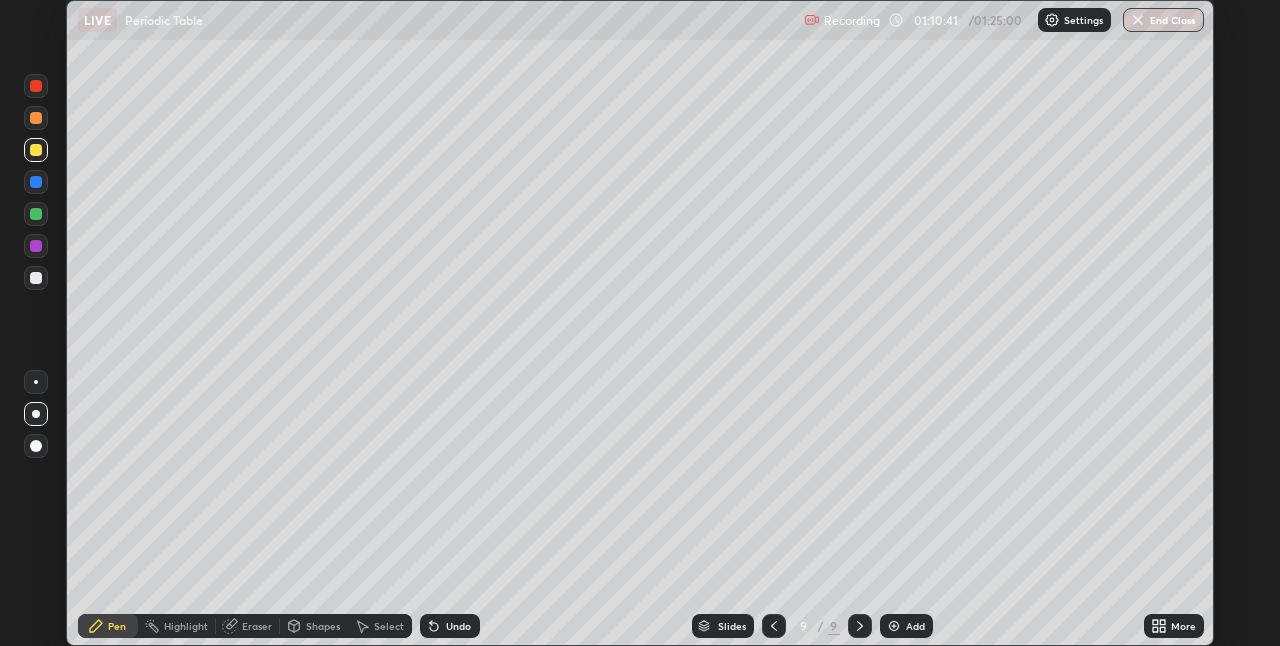 click at bounding box center [36, 214] 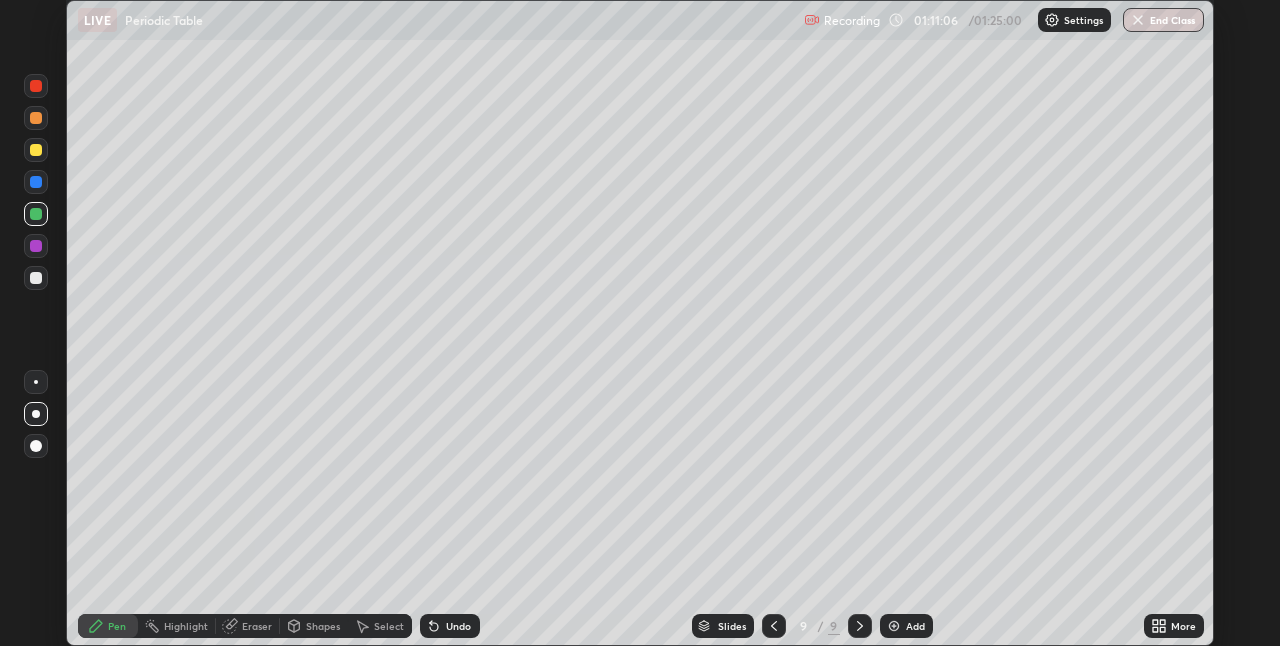 click on "Select" at bounding box center [380, 626] 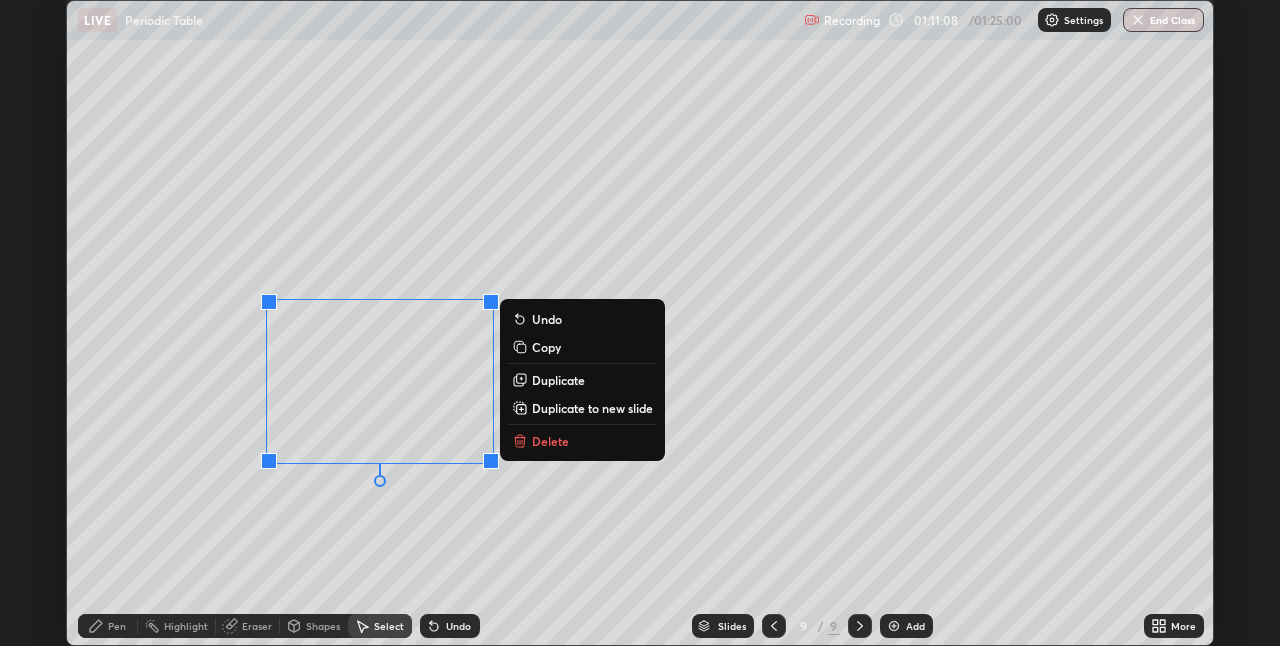 click on "Delete" at bounding box center [550, 441] 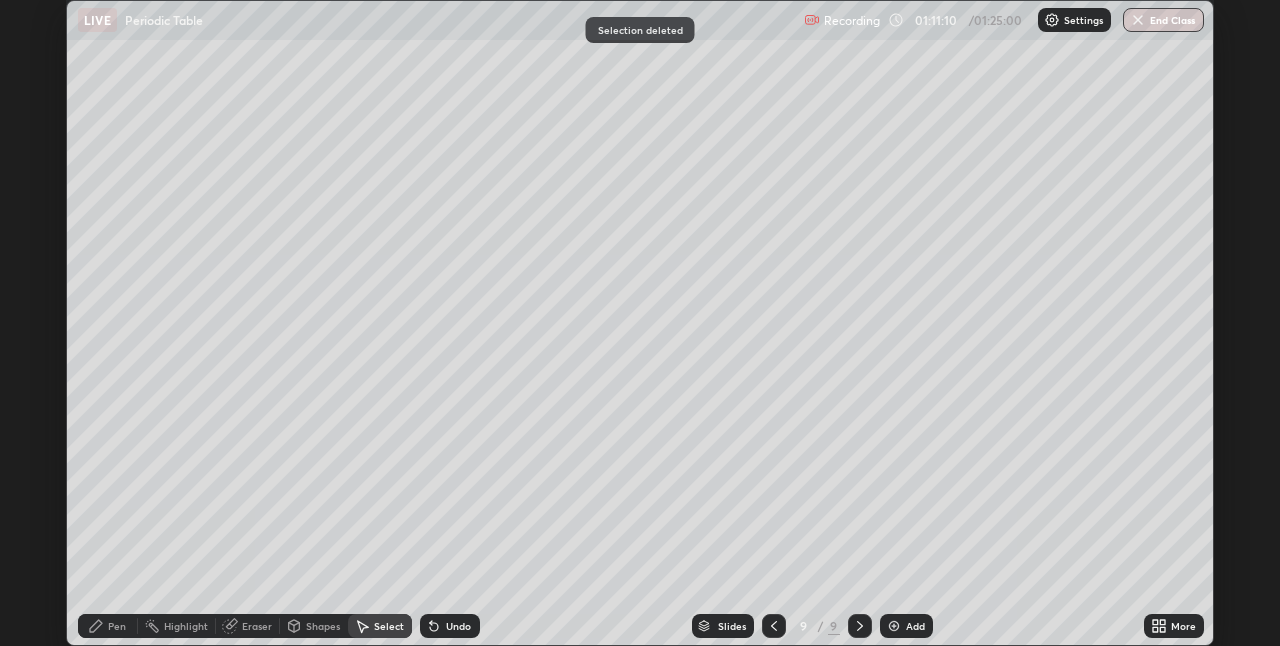 click on "Pen" at bounding box center [117, 626] 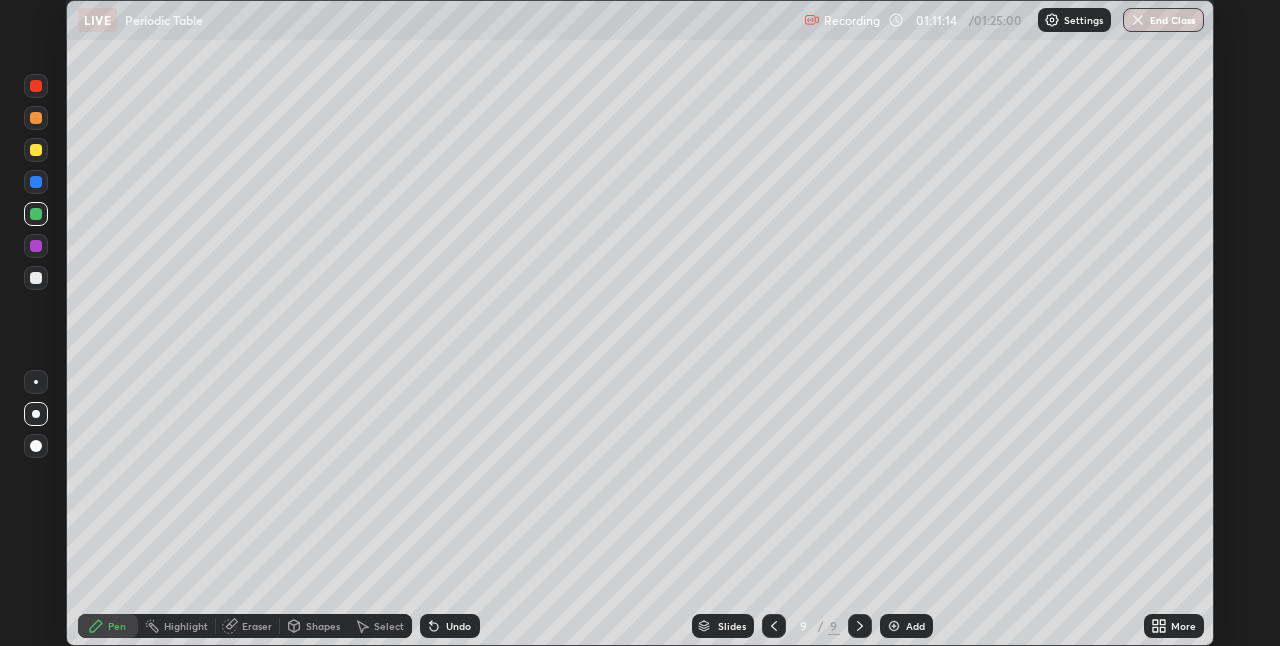 click at bounding box center (36, 278) 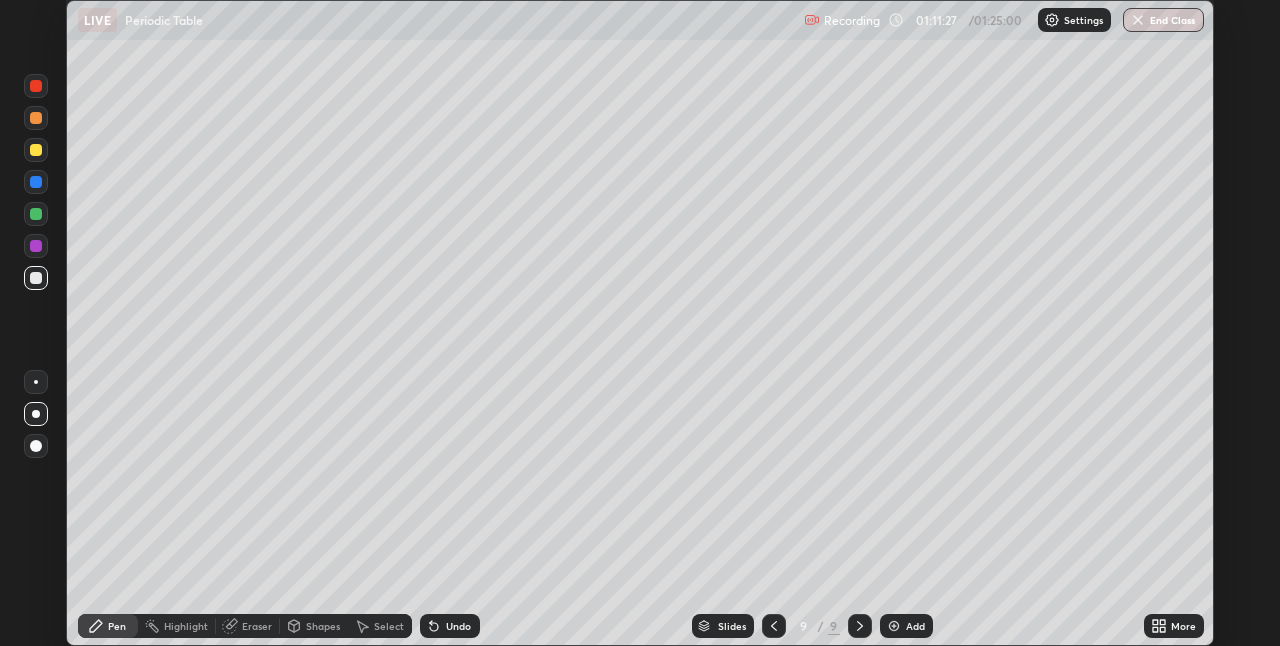 click at bounding box center (36, 486) 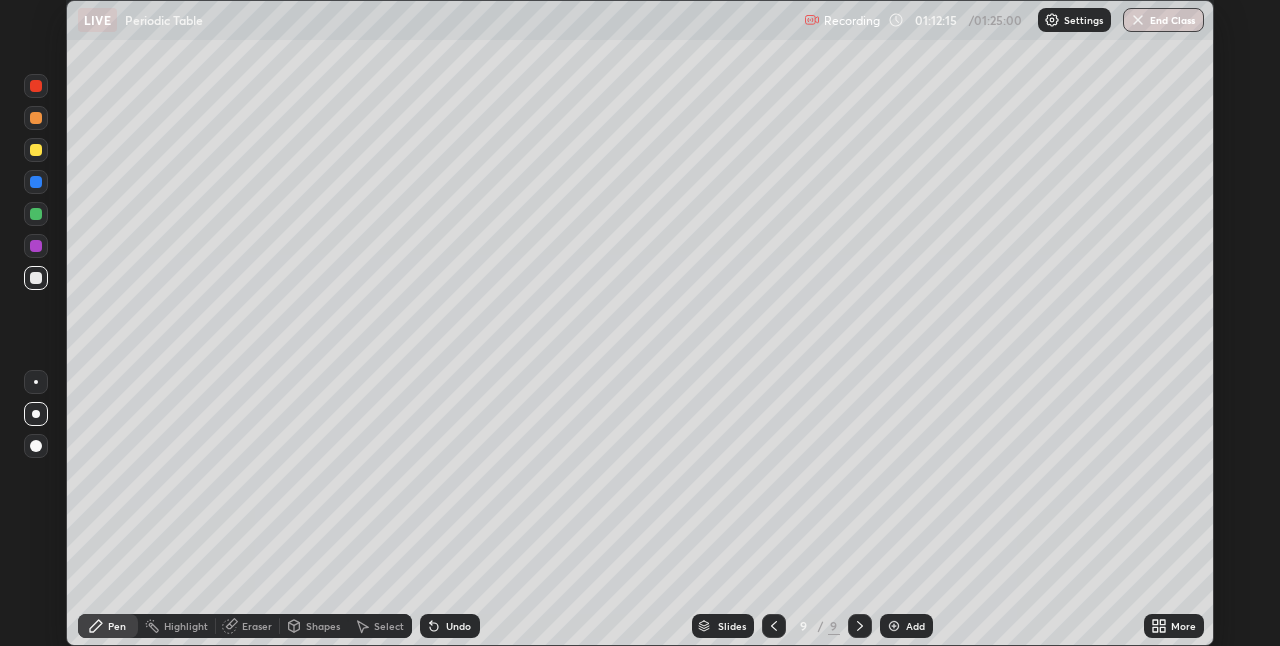 click on "Undo" at bounding box center [450, 626] 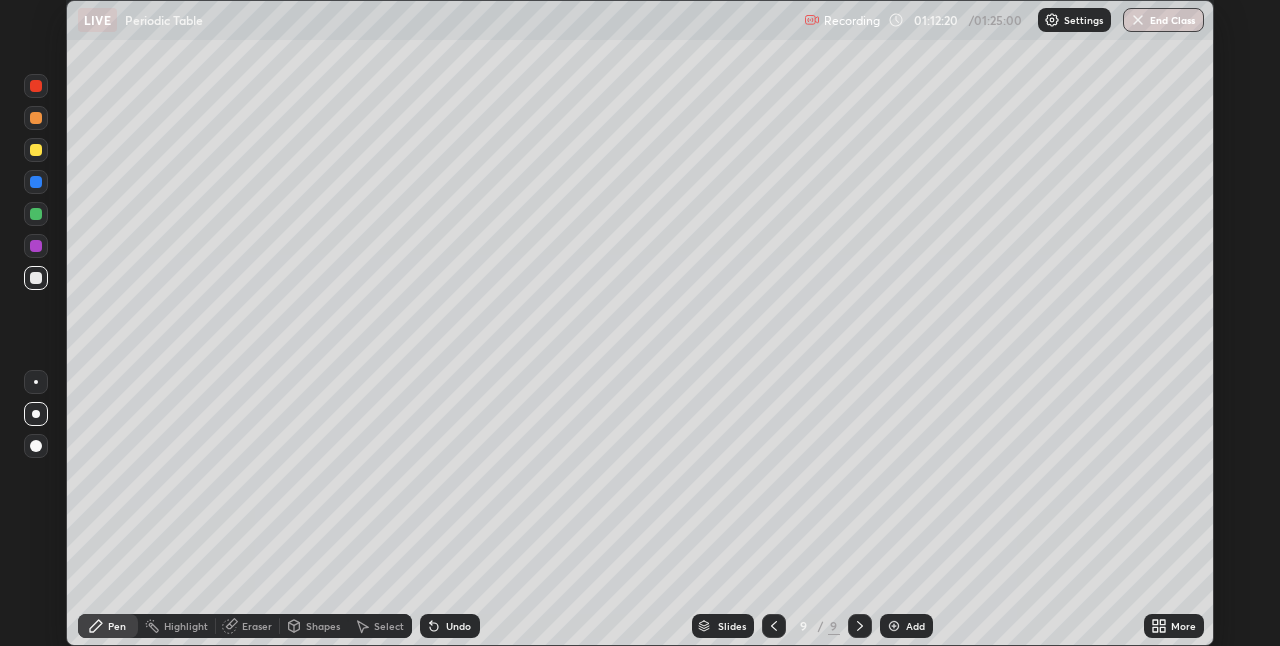 click at bounding box center [36, 150] 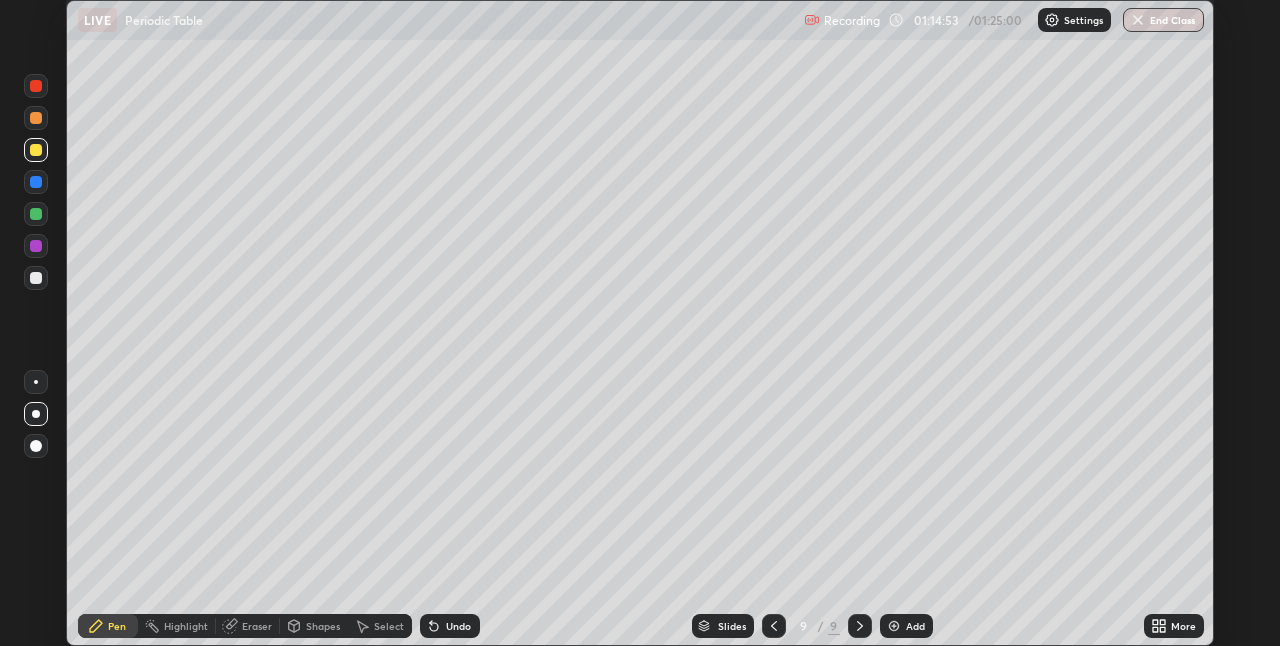 click on "Eraser" at bounding box center (257, 626) 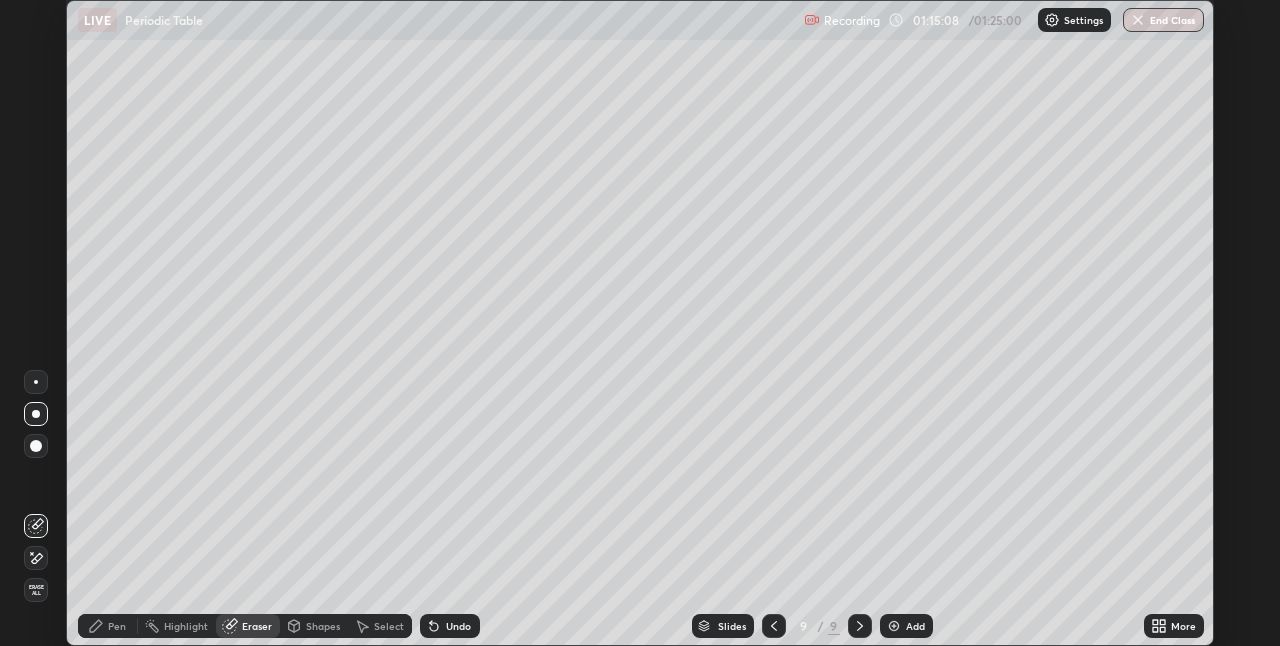 click 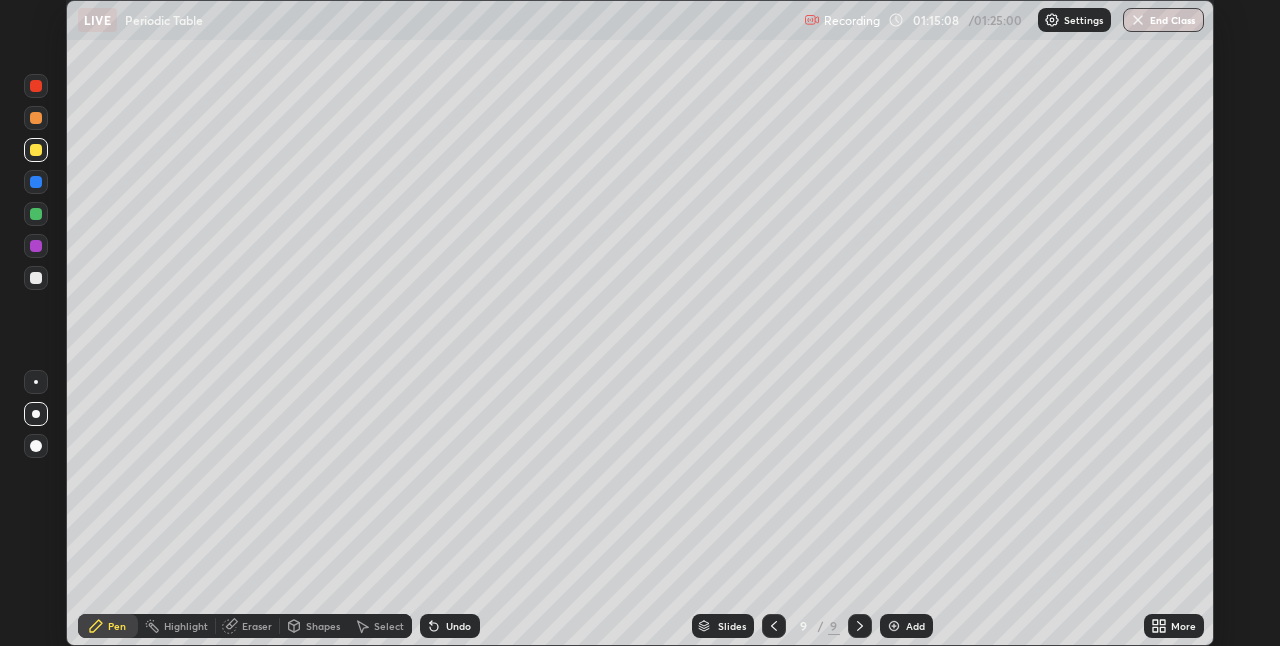 click at bounding box center (36, 278) 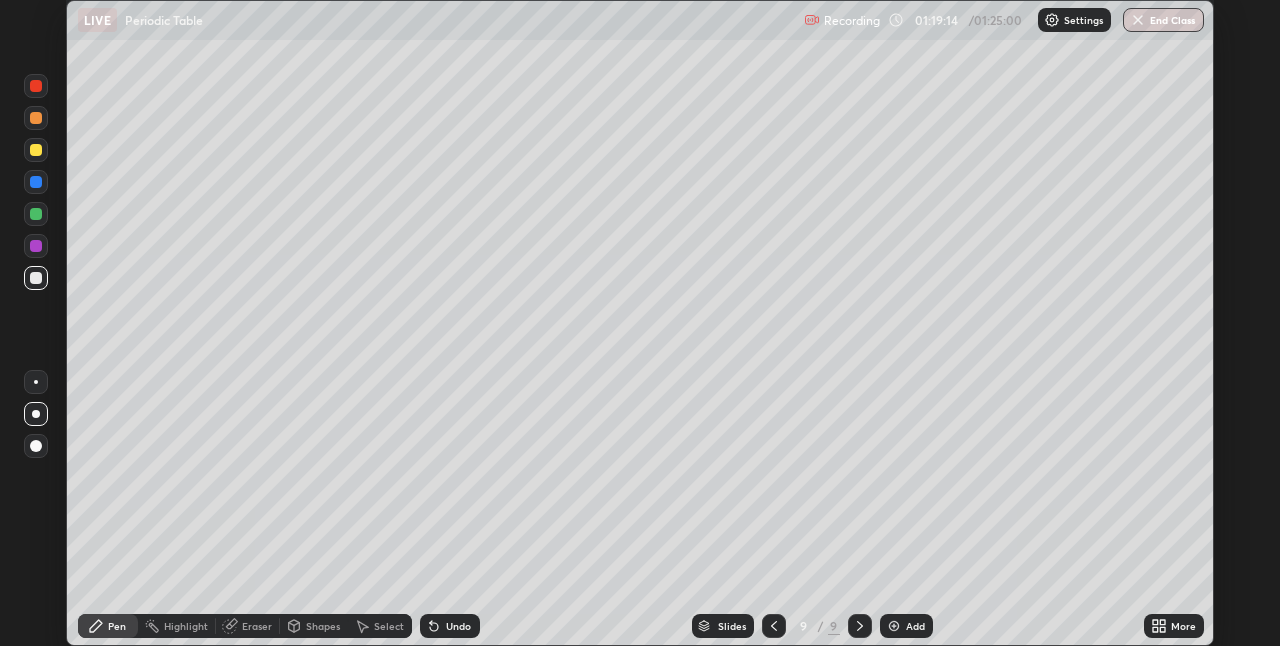 click at bounding box center (894, 626) 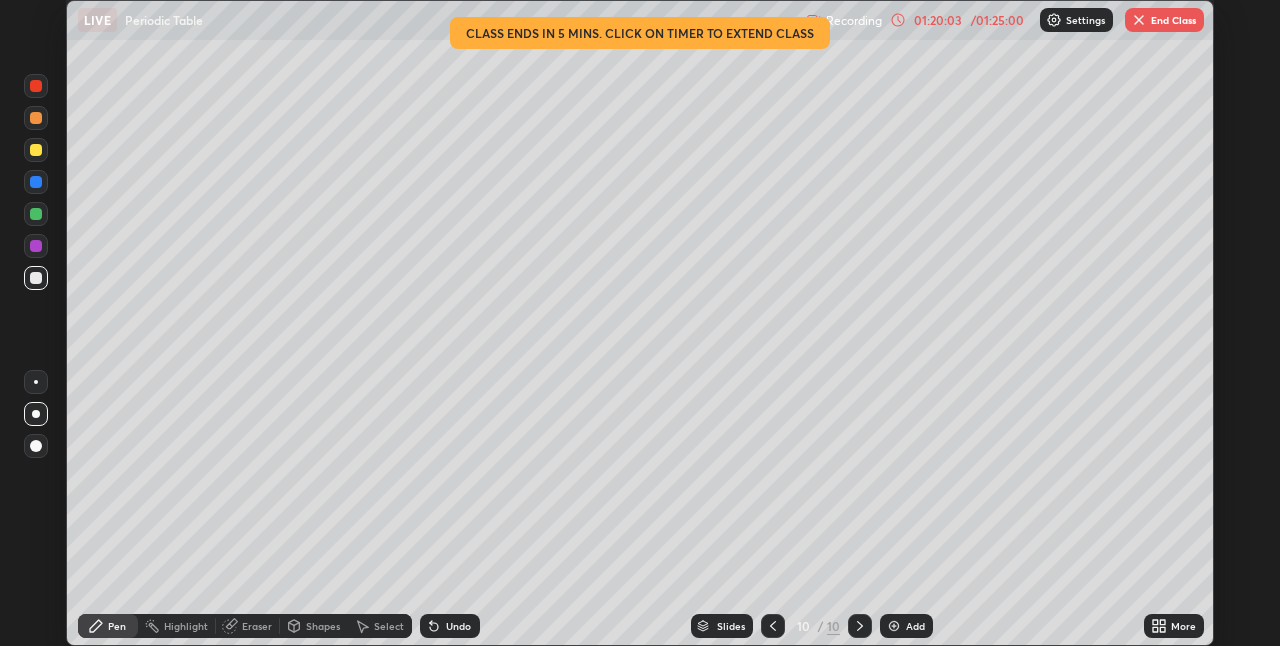click on "Undo" at bounding box center [458, 626] 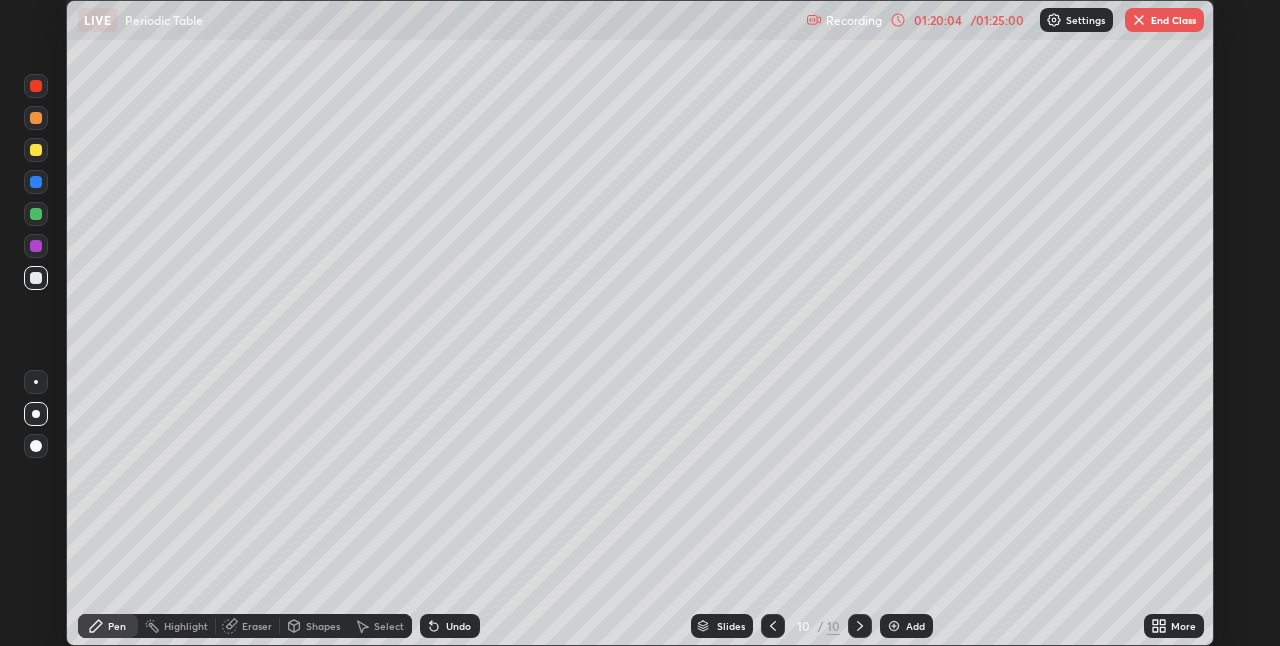 click on "Undo" at bounding box center (458, 626) 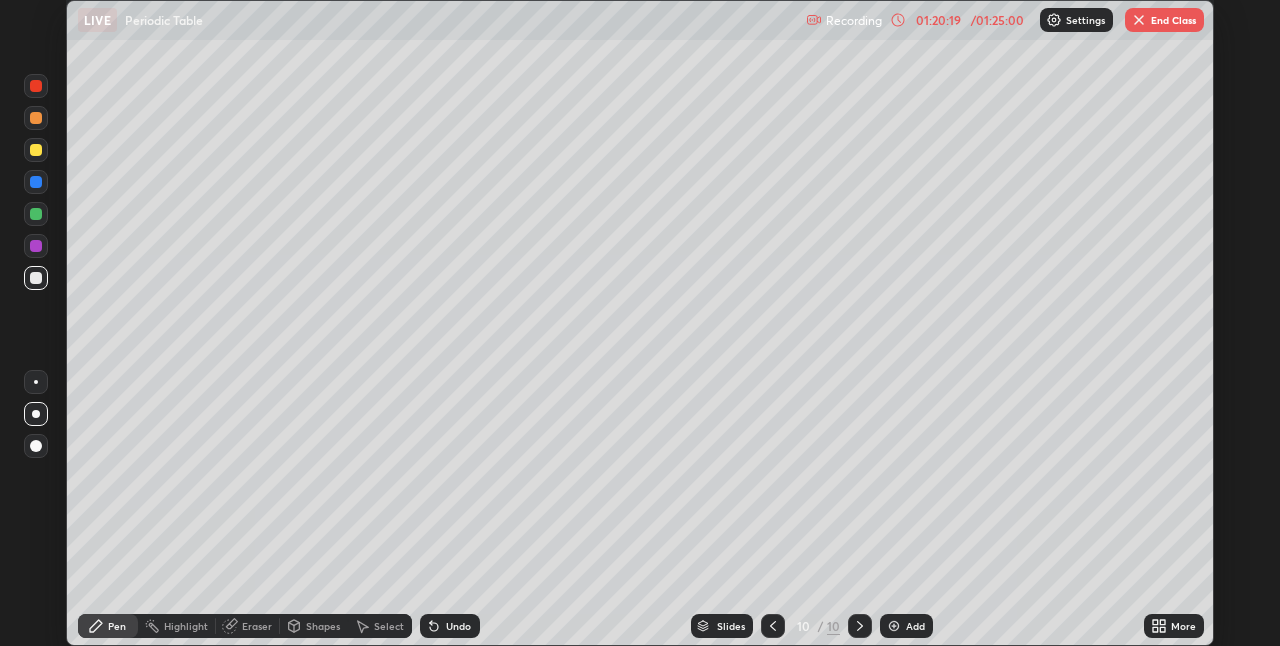 click 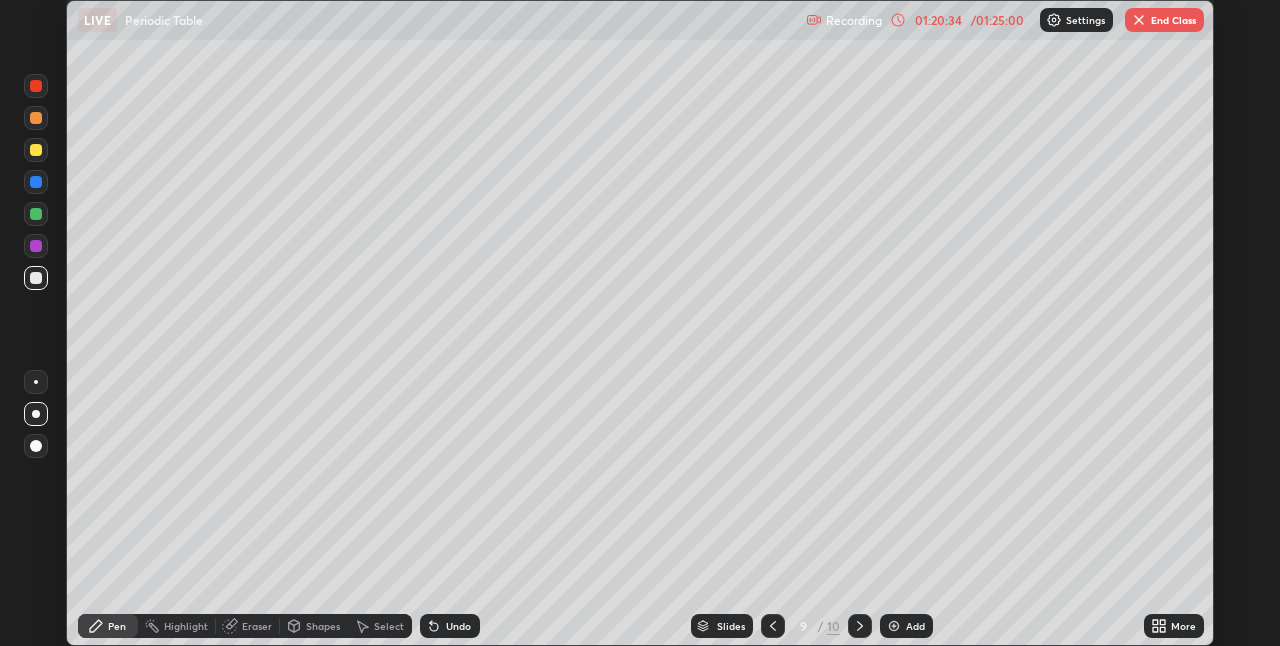 click 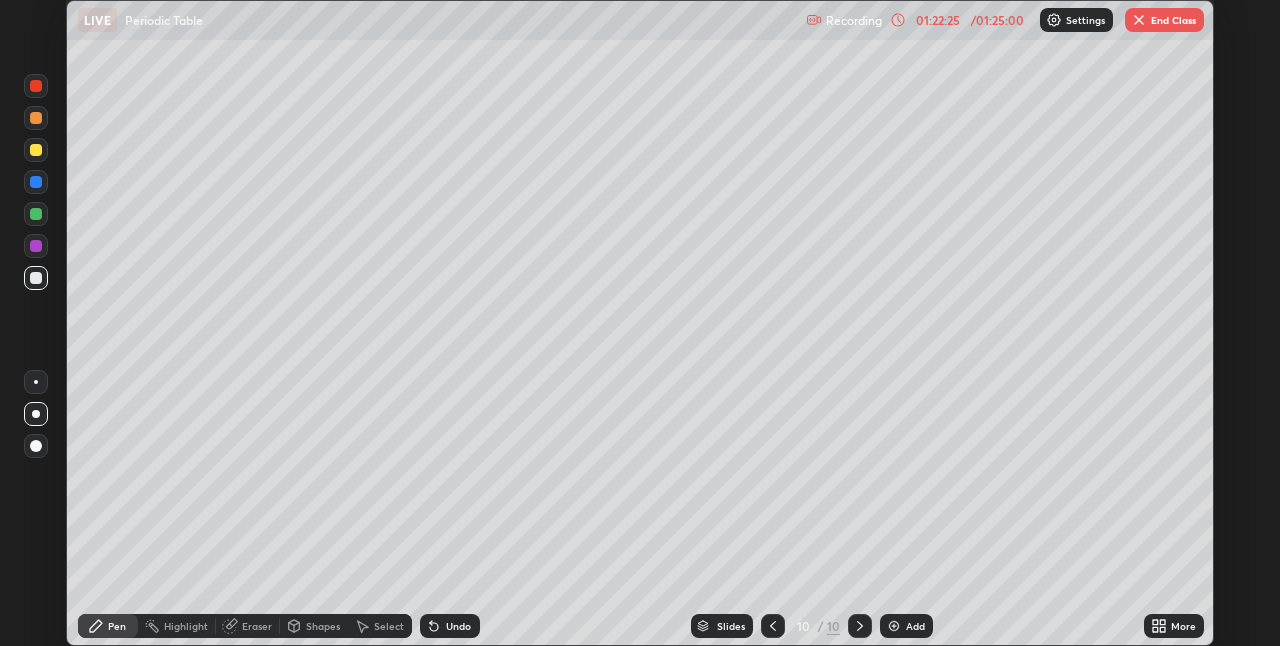 click on "End Class" at bounding box center [1164, 20] 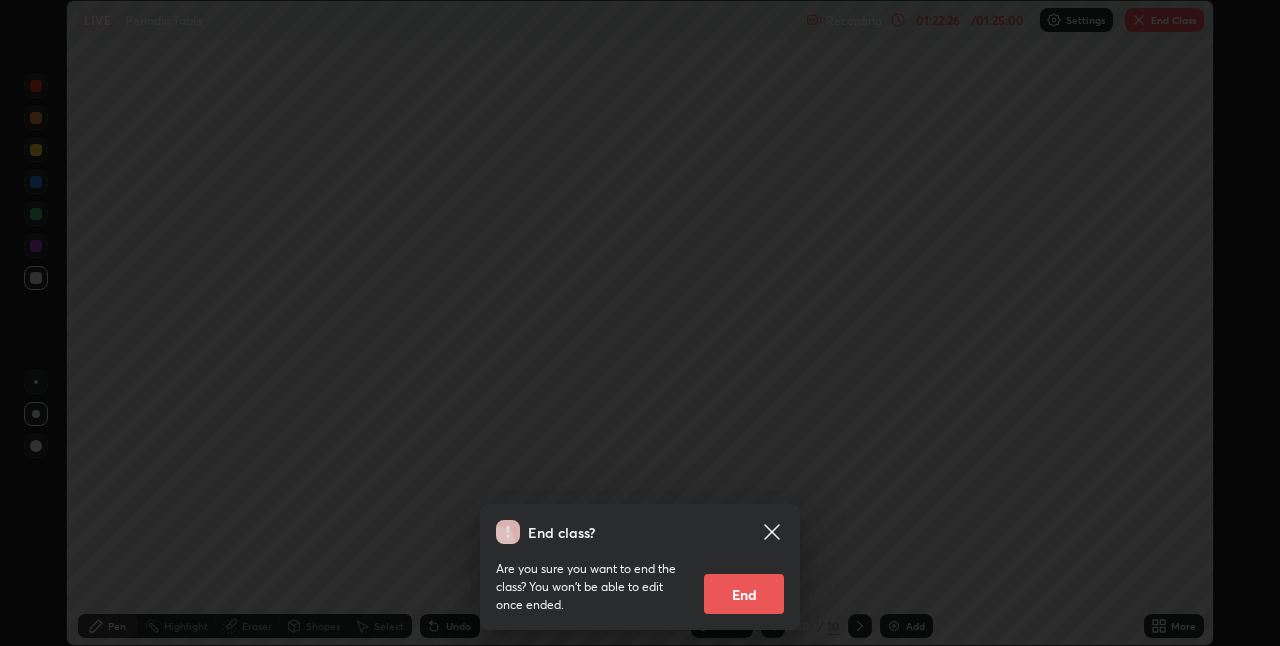 click on "End" at bounding box center (744, 594) 